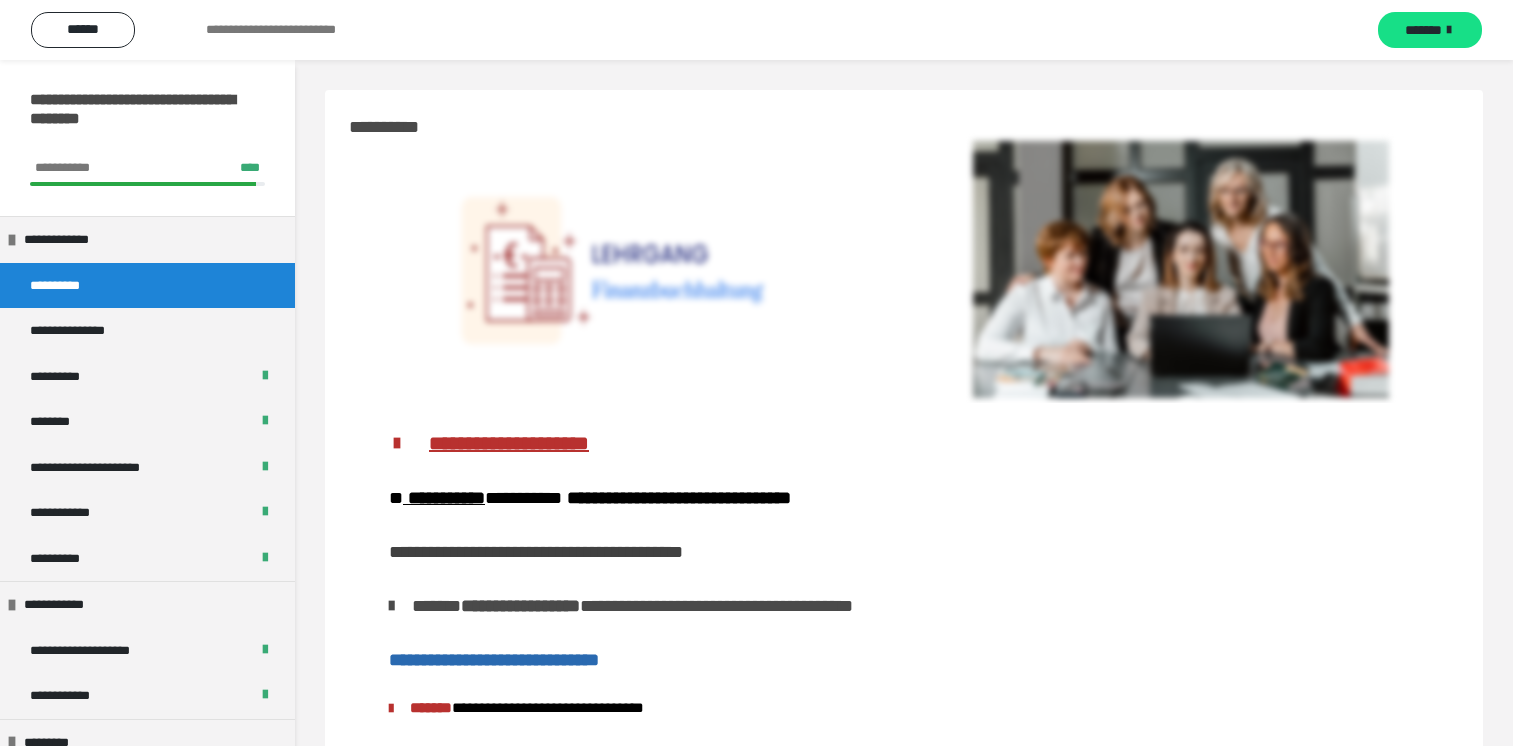 scroll, scrollTop: 0, scrollLeft: 0, axis: both 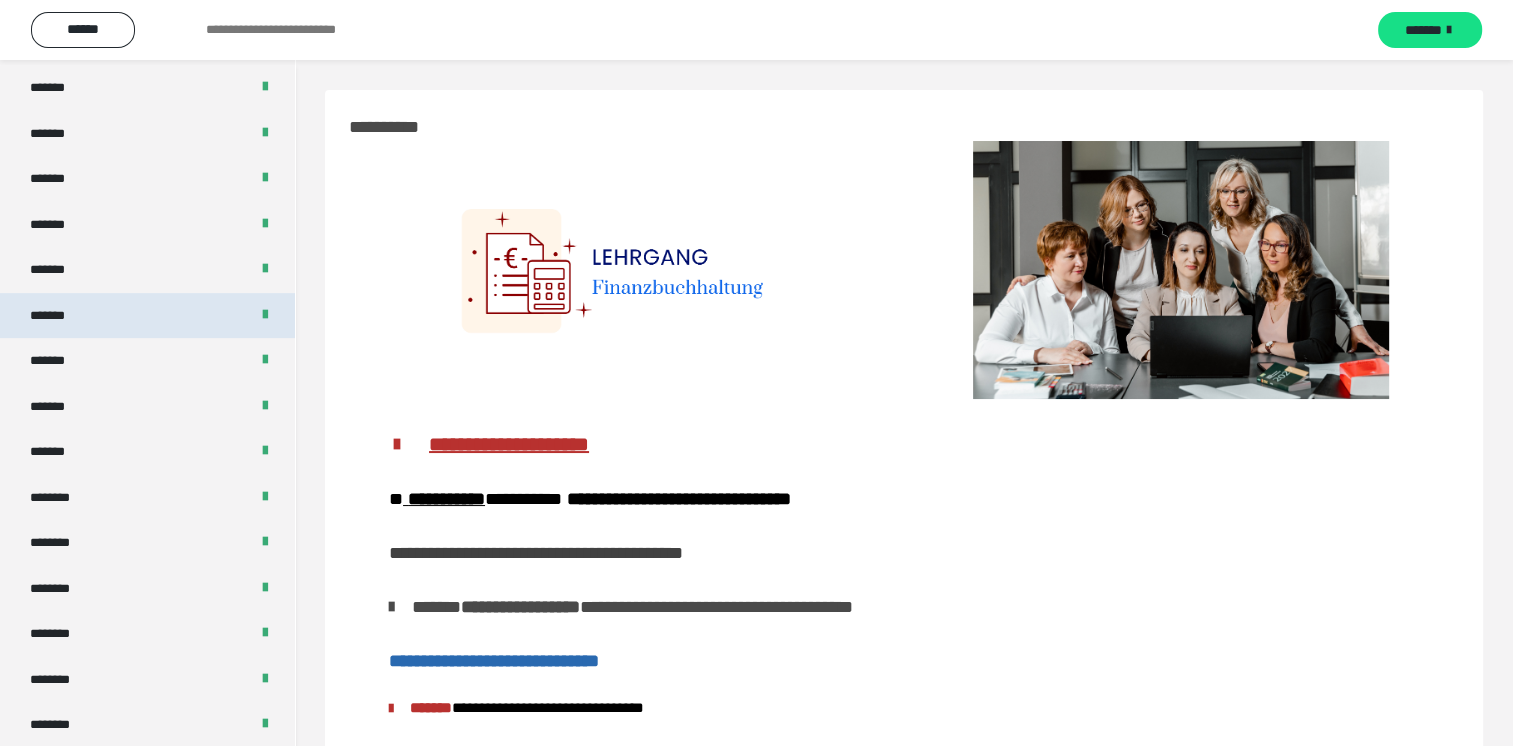 click on "*******" at bounding box center (58, 316) 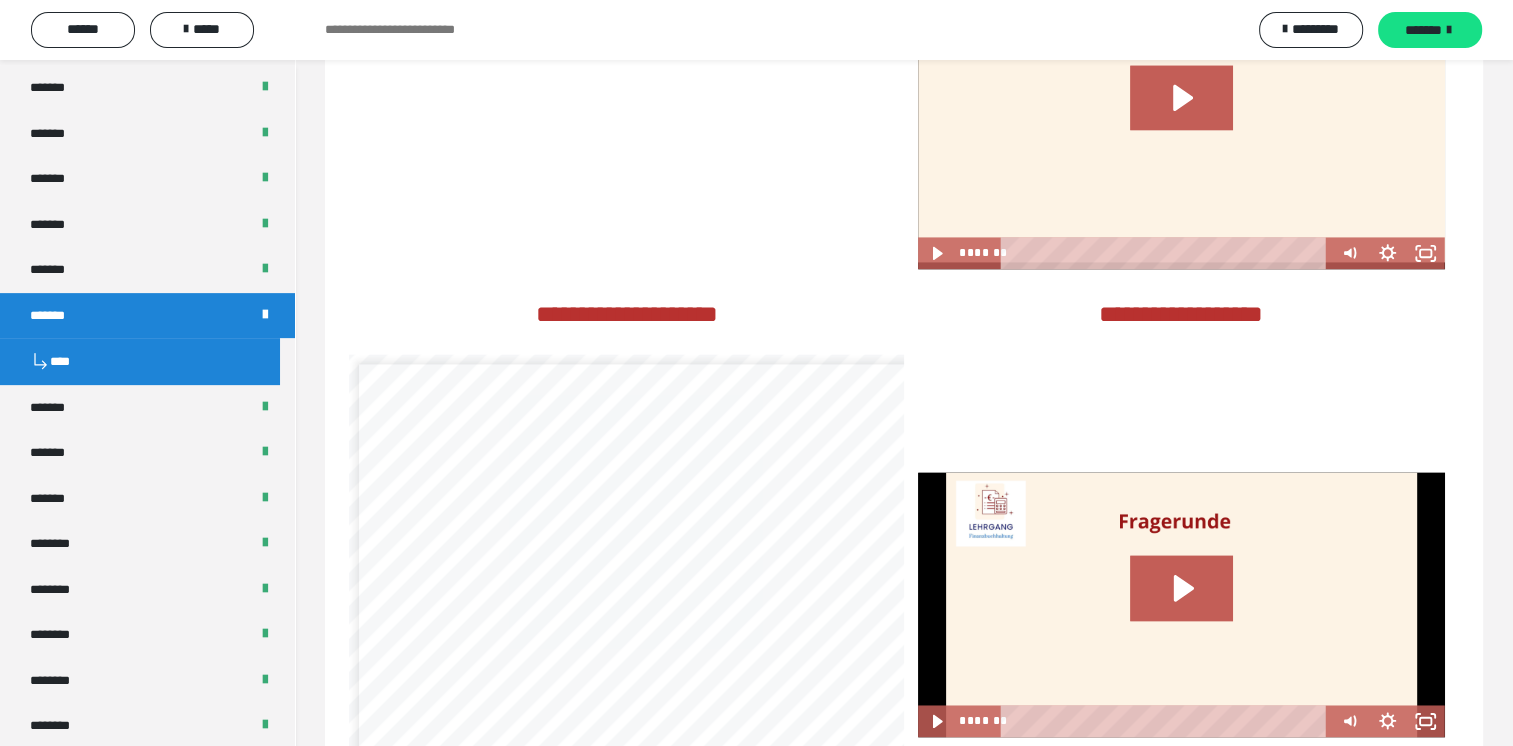 scroll, scrollTop: 3100, scrollLeft: 0, axis: vertical 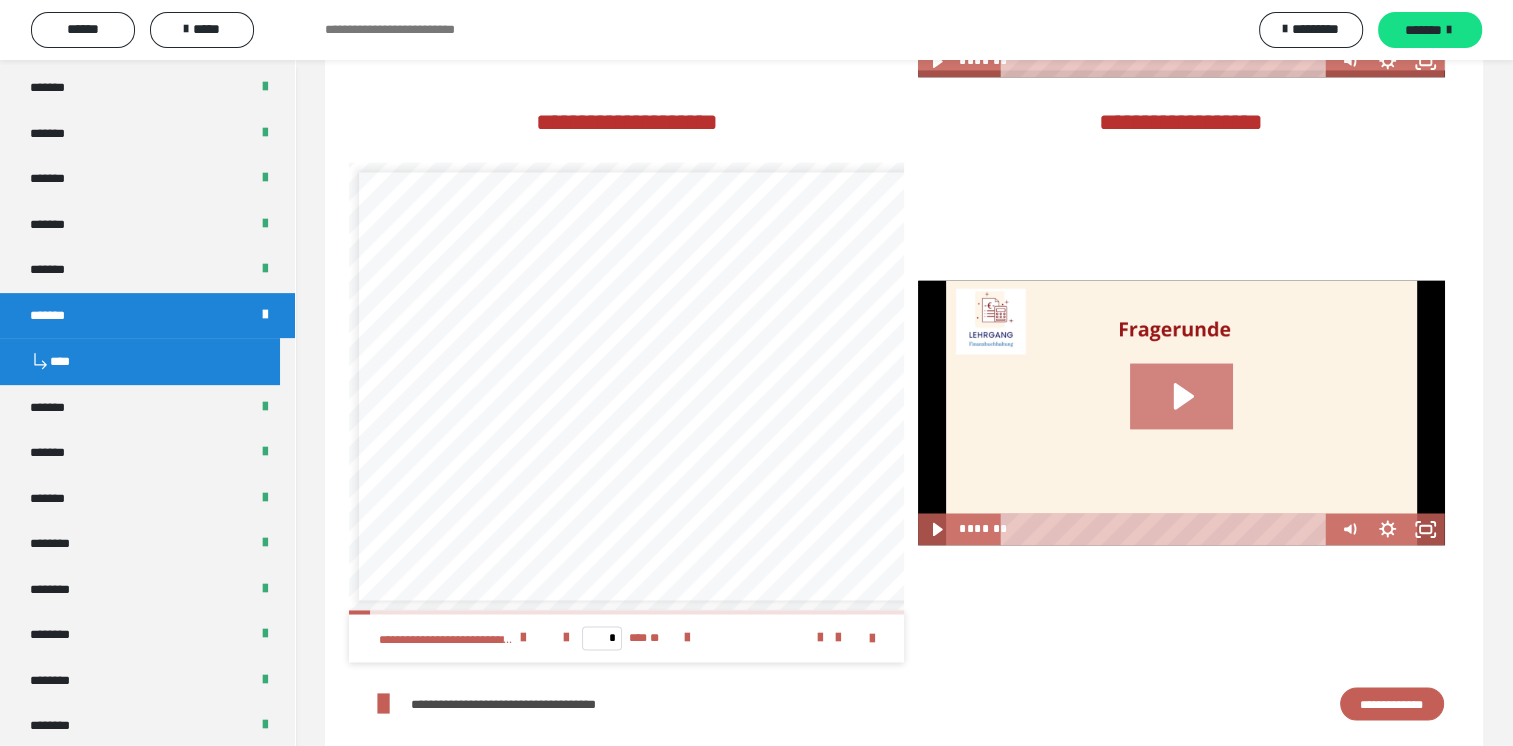 click 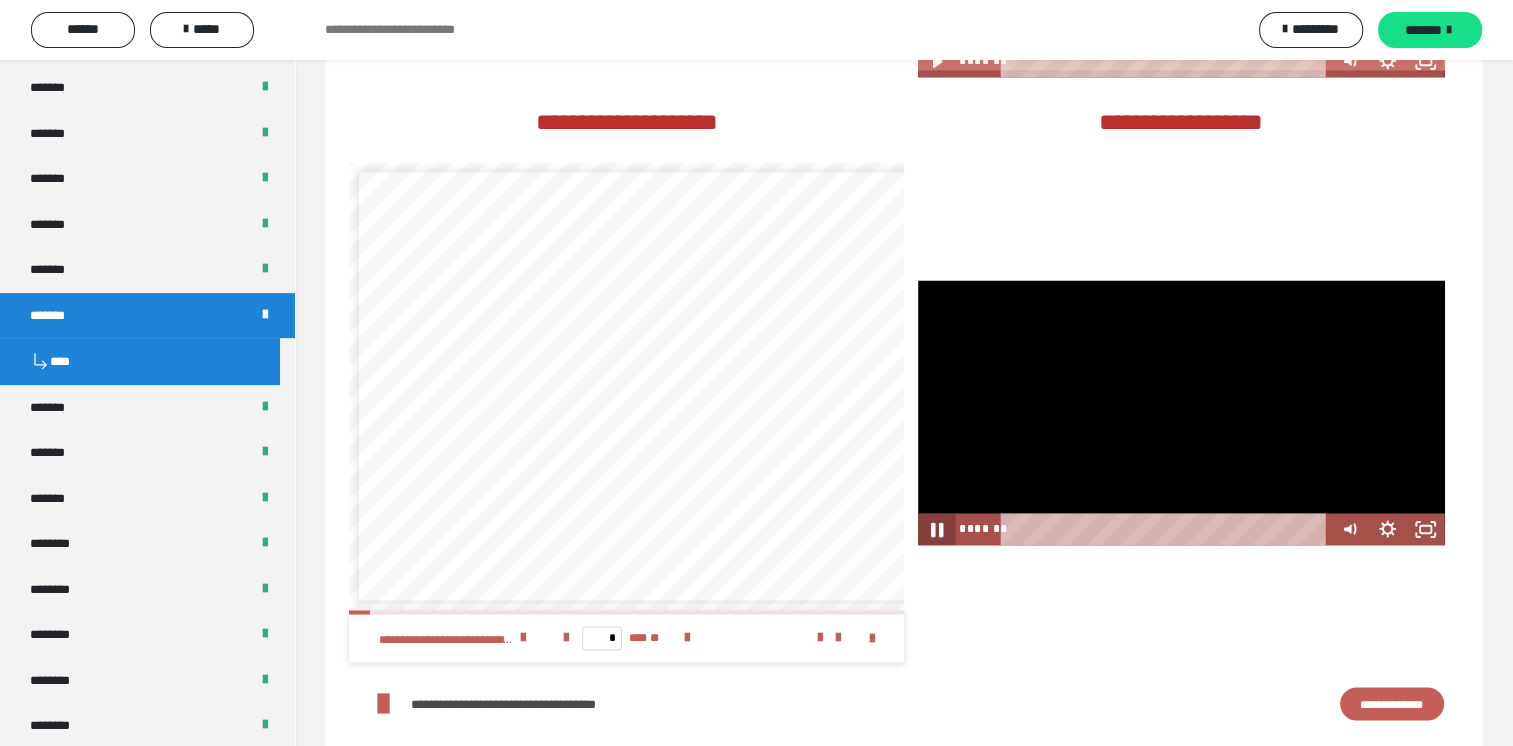 click 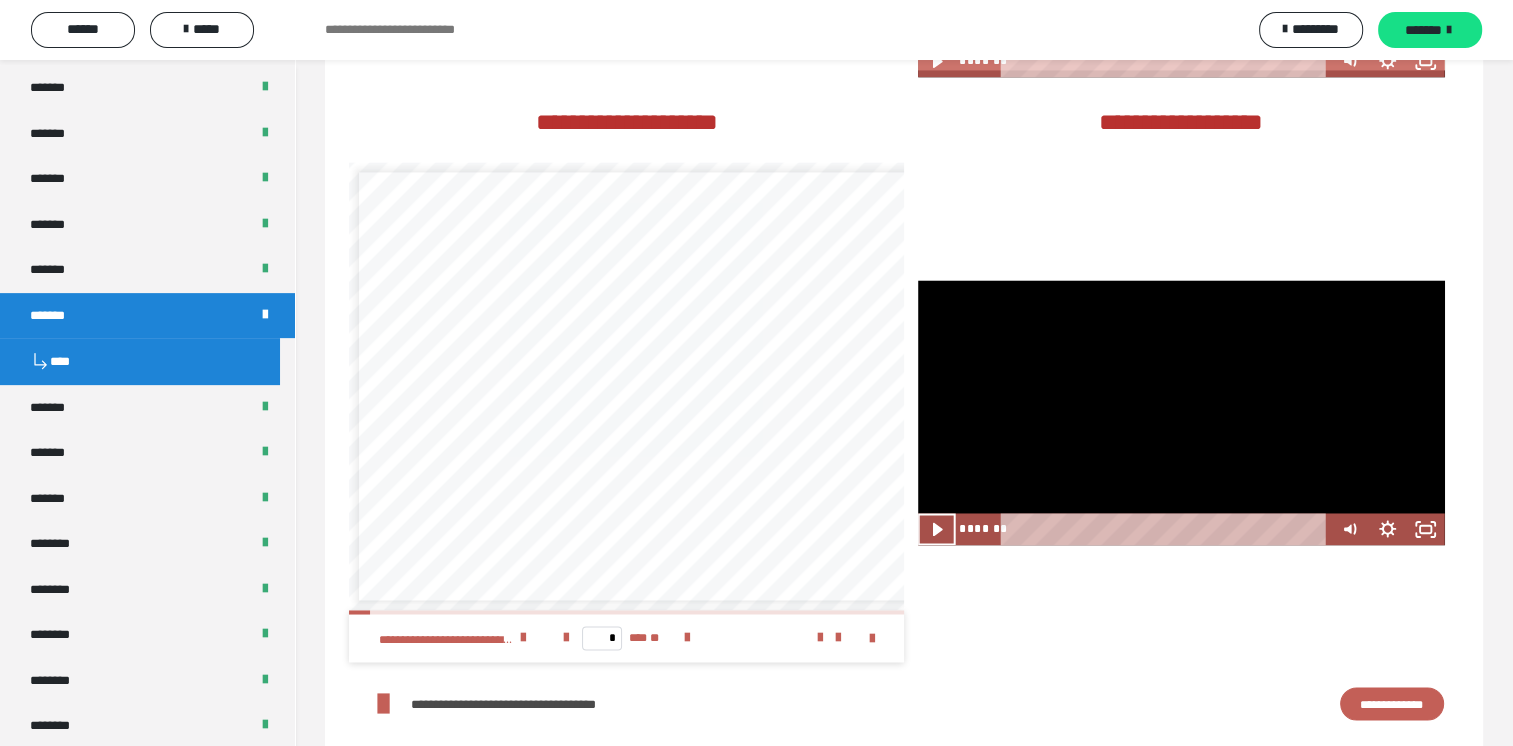 click at bounding box center (1181, 412) 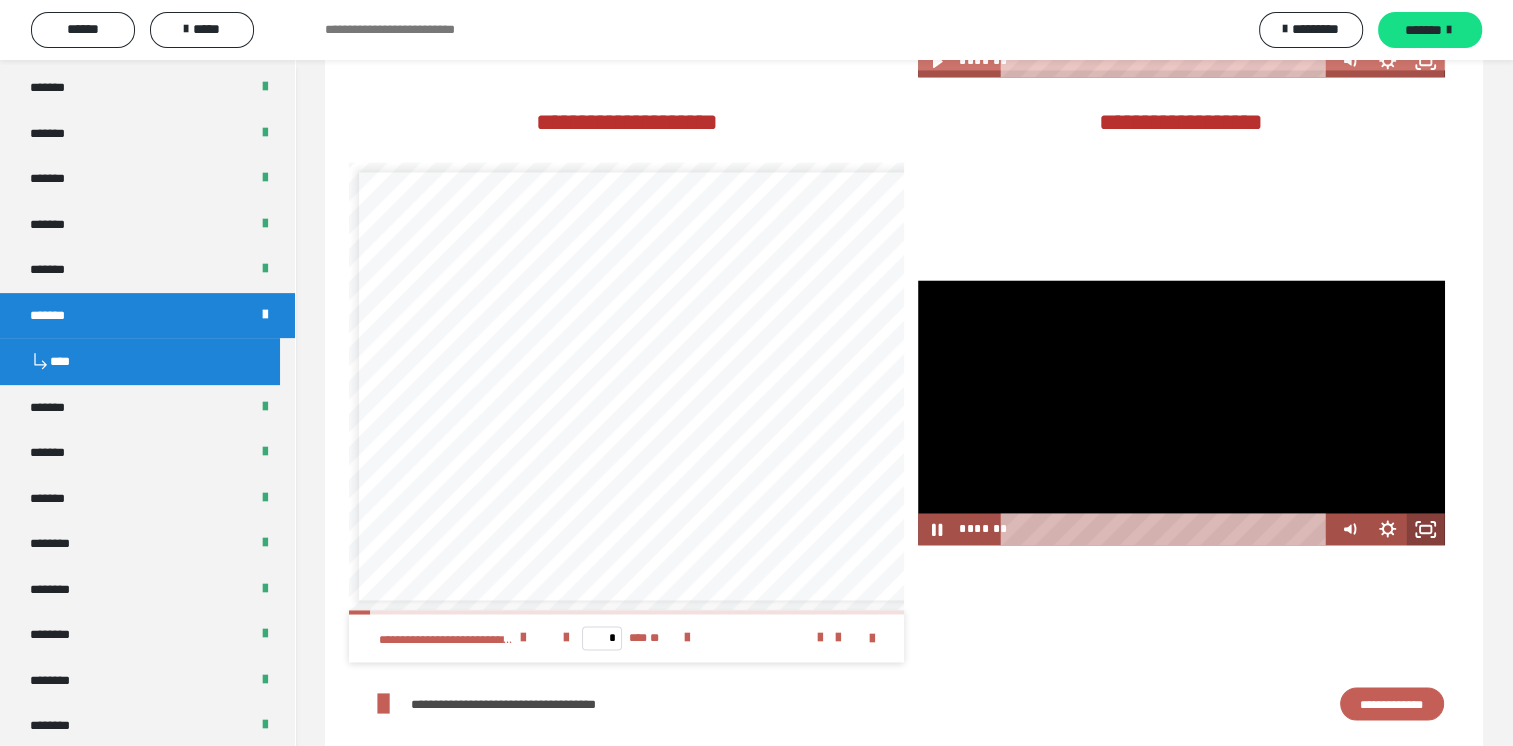 click 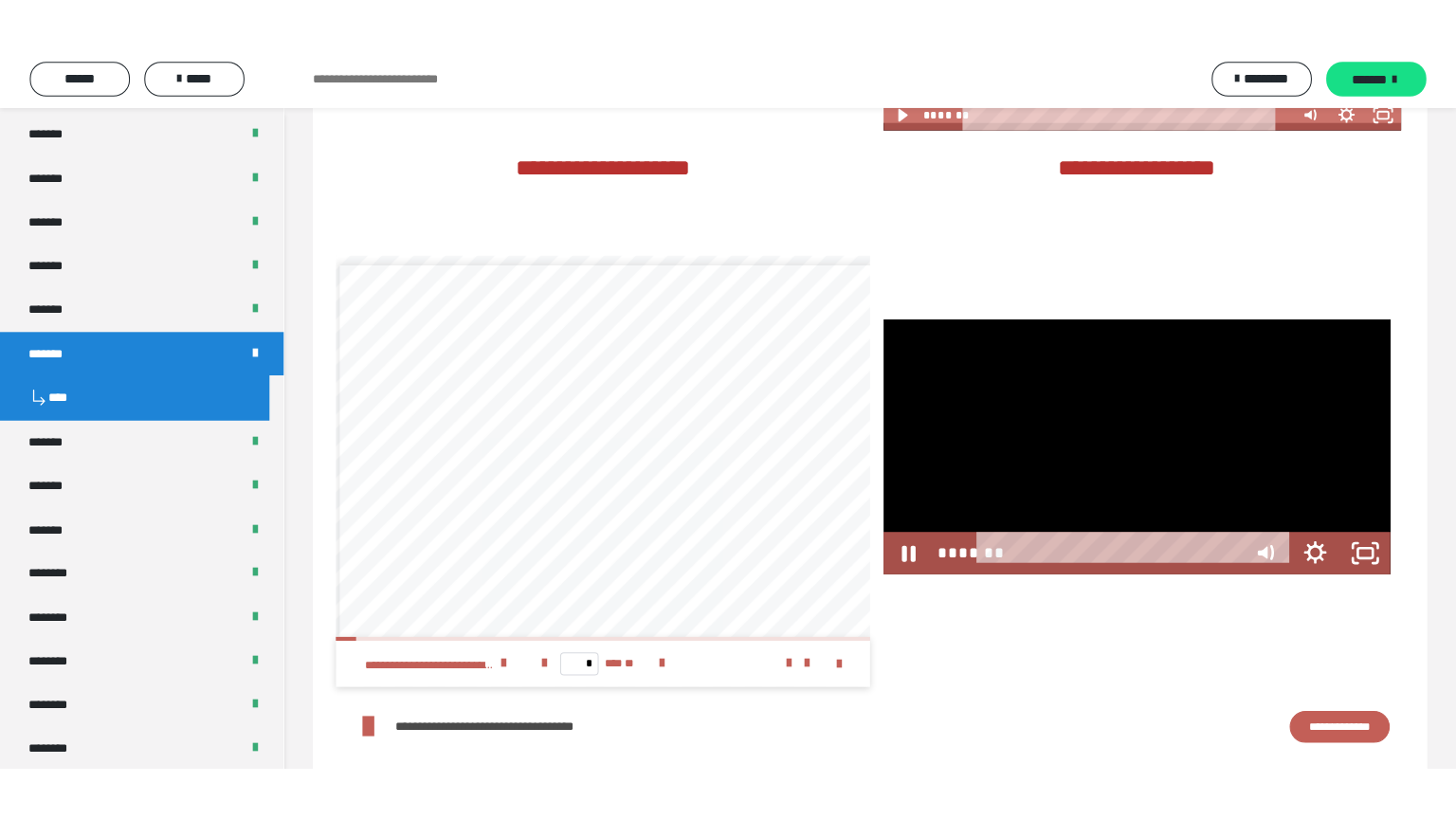 scroll, scrollTop: 2932, scrollLeft: 0, axis: vertical 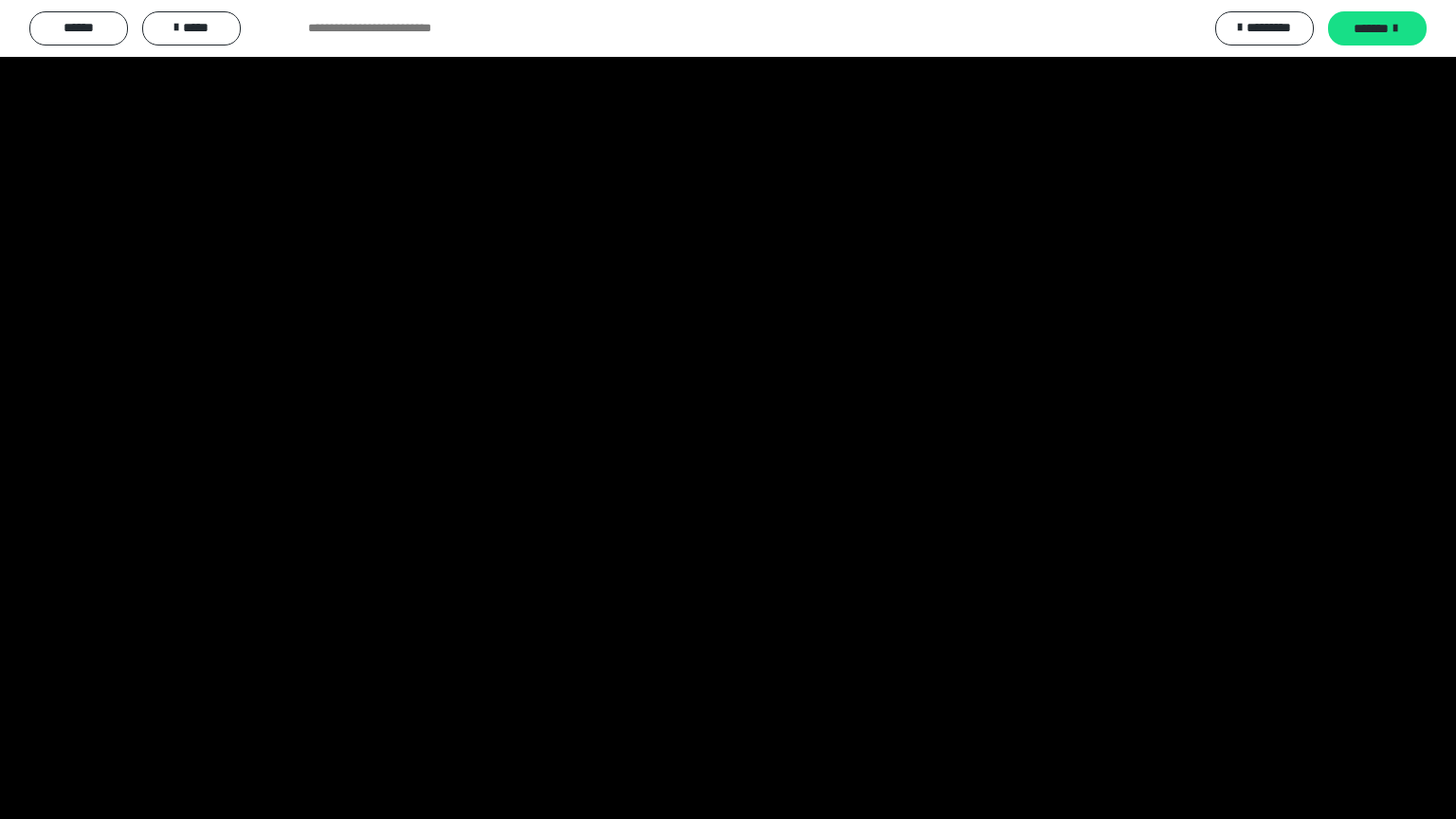 type 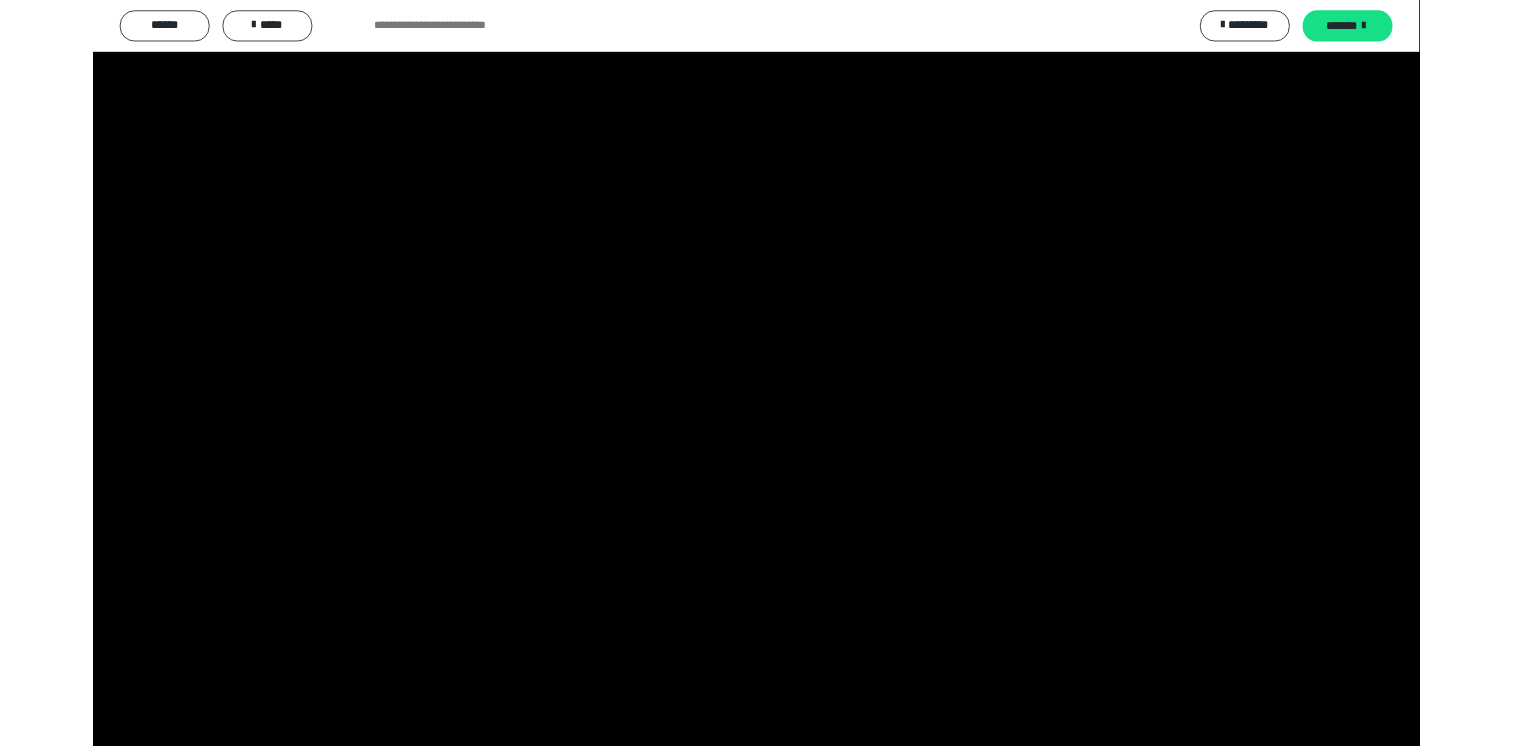scroll, scrollTop: 3075, scrollLeft: 0, axis: vertical 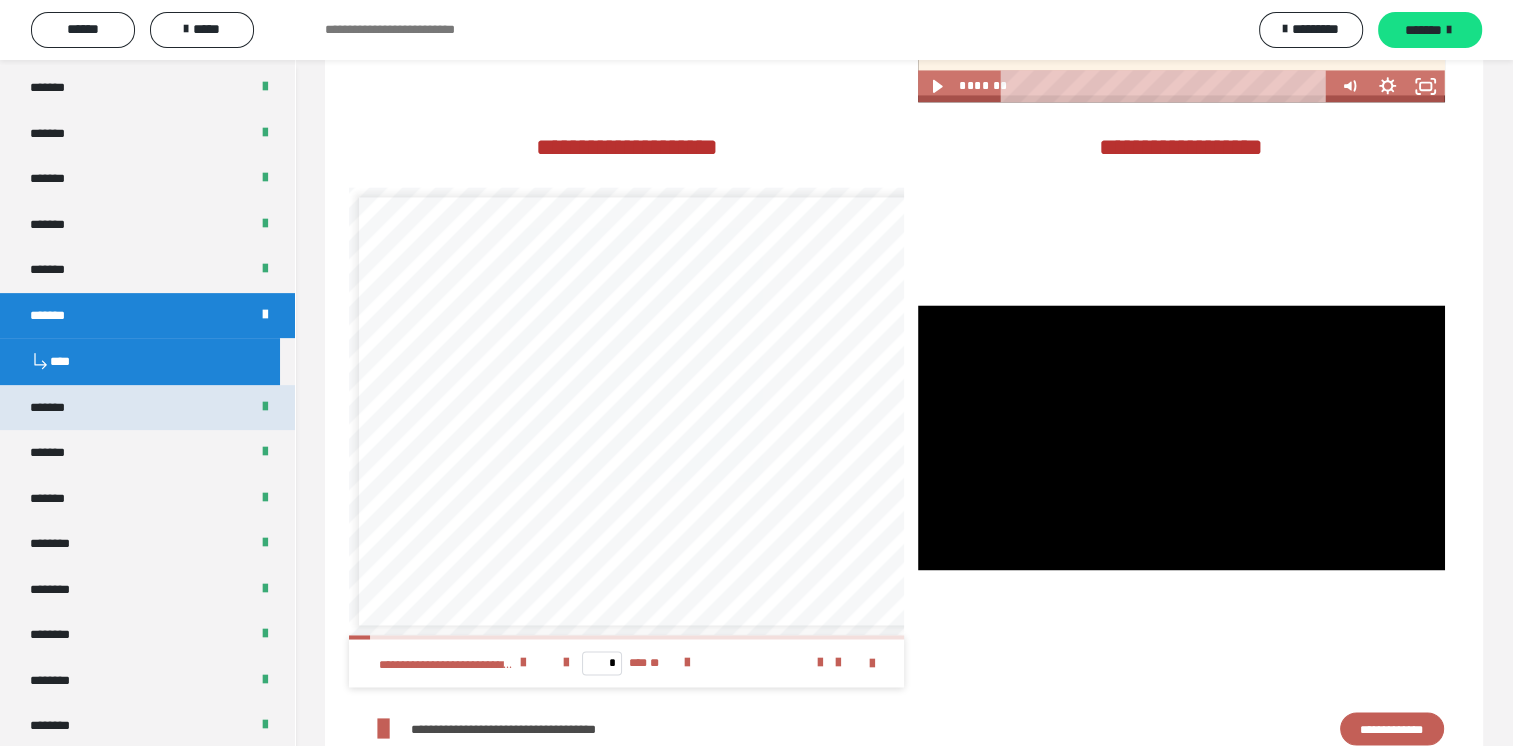 click at bounding box center (1426, 554) 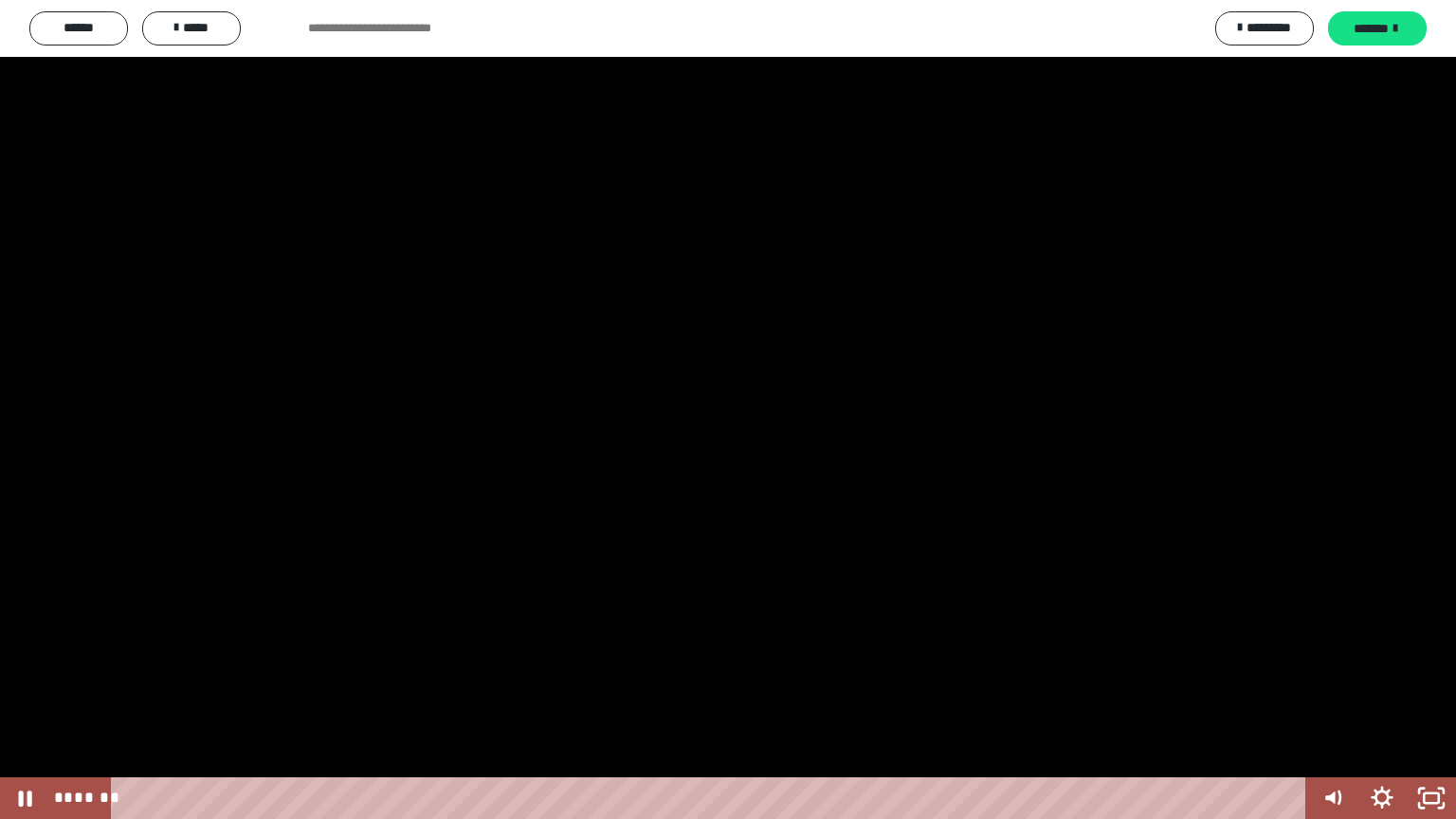 click at bounding box center [728, 410] 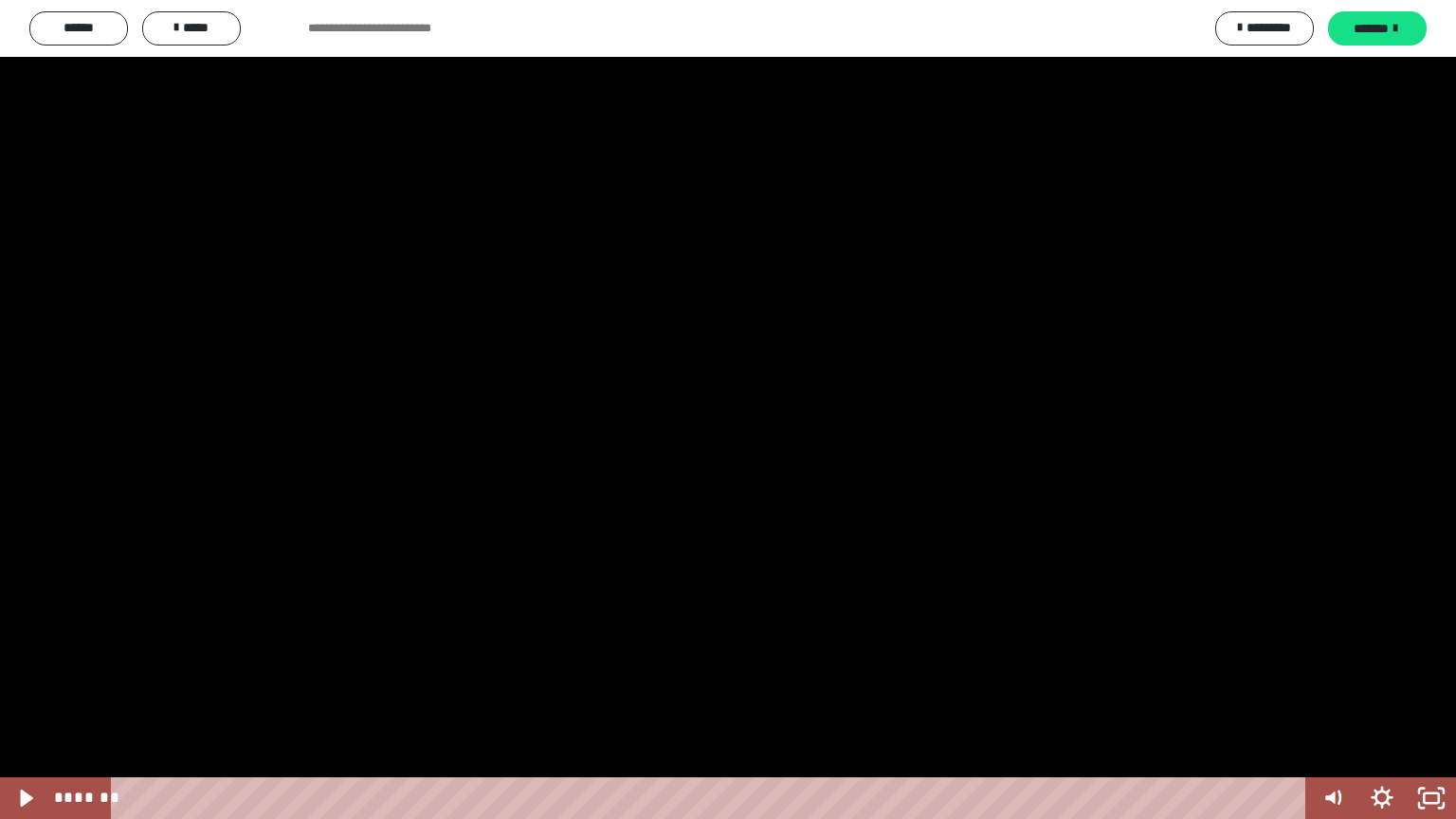 click at bounding box center (728, 410) 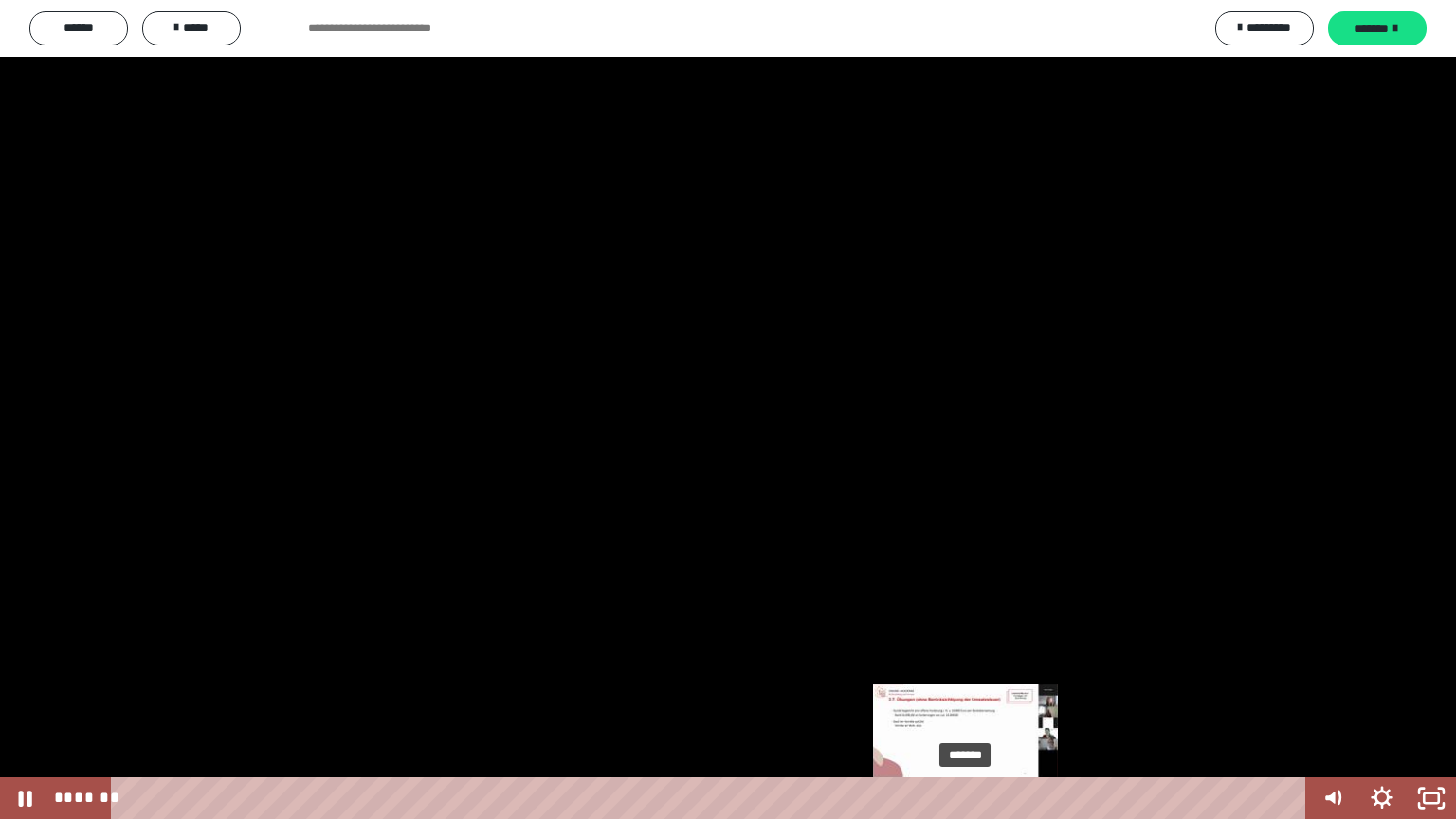 click on "*******" at bounding box center [712, 798] 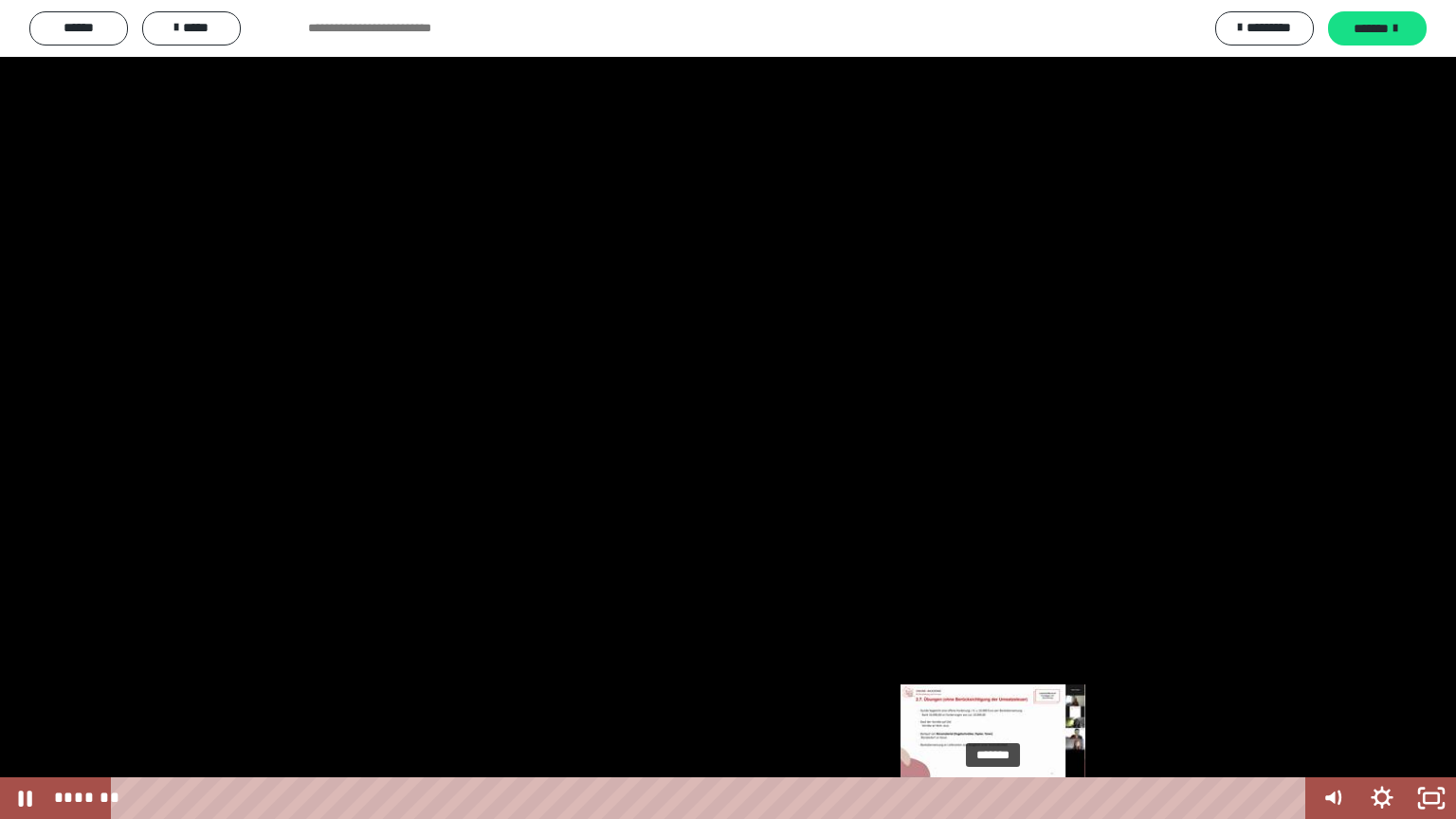 click on "*******" at bounding box center (712, 798) 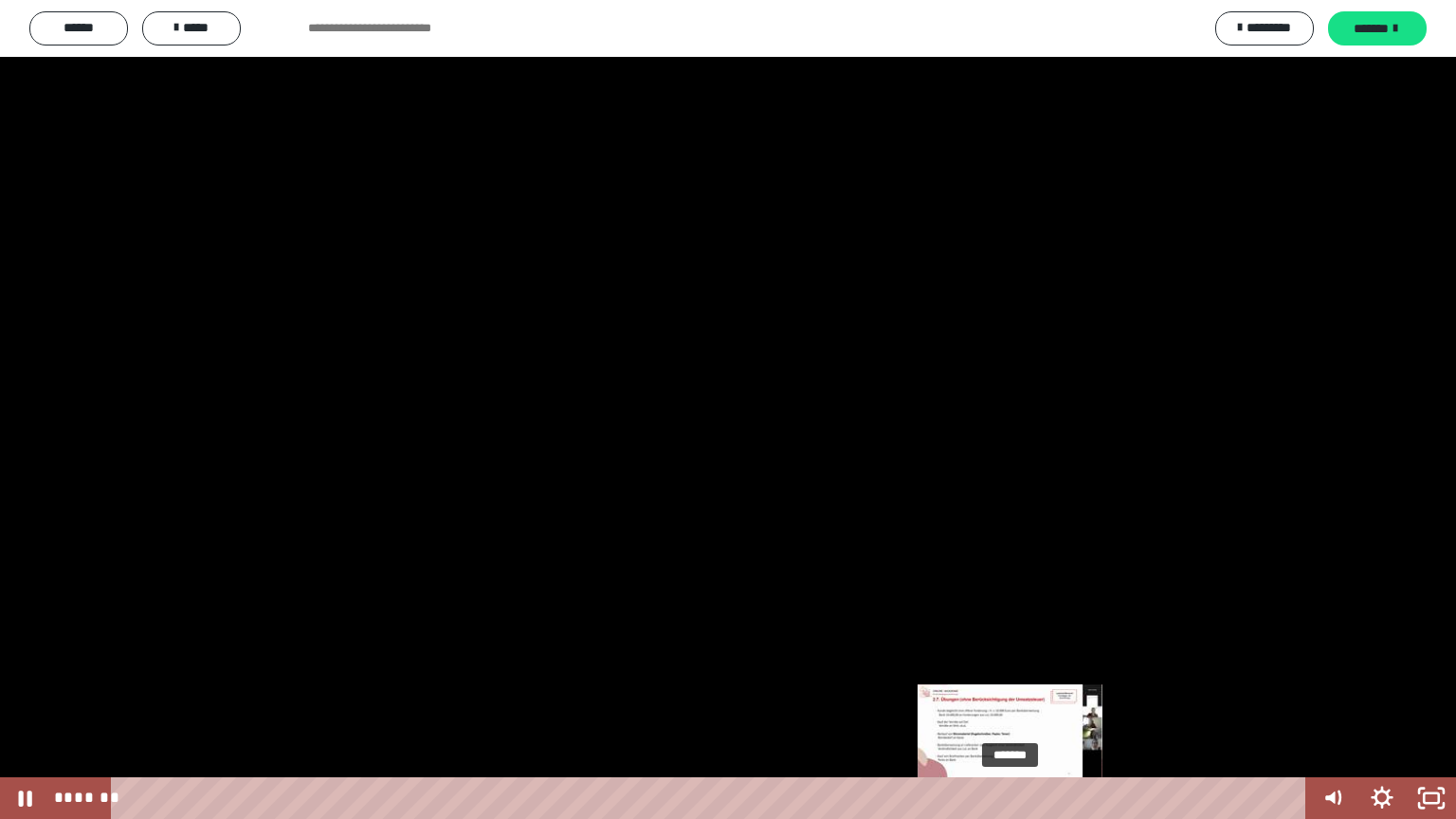 click on "*******" at bounding box center (712, 798) 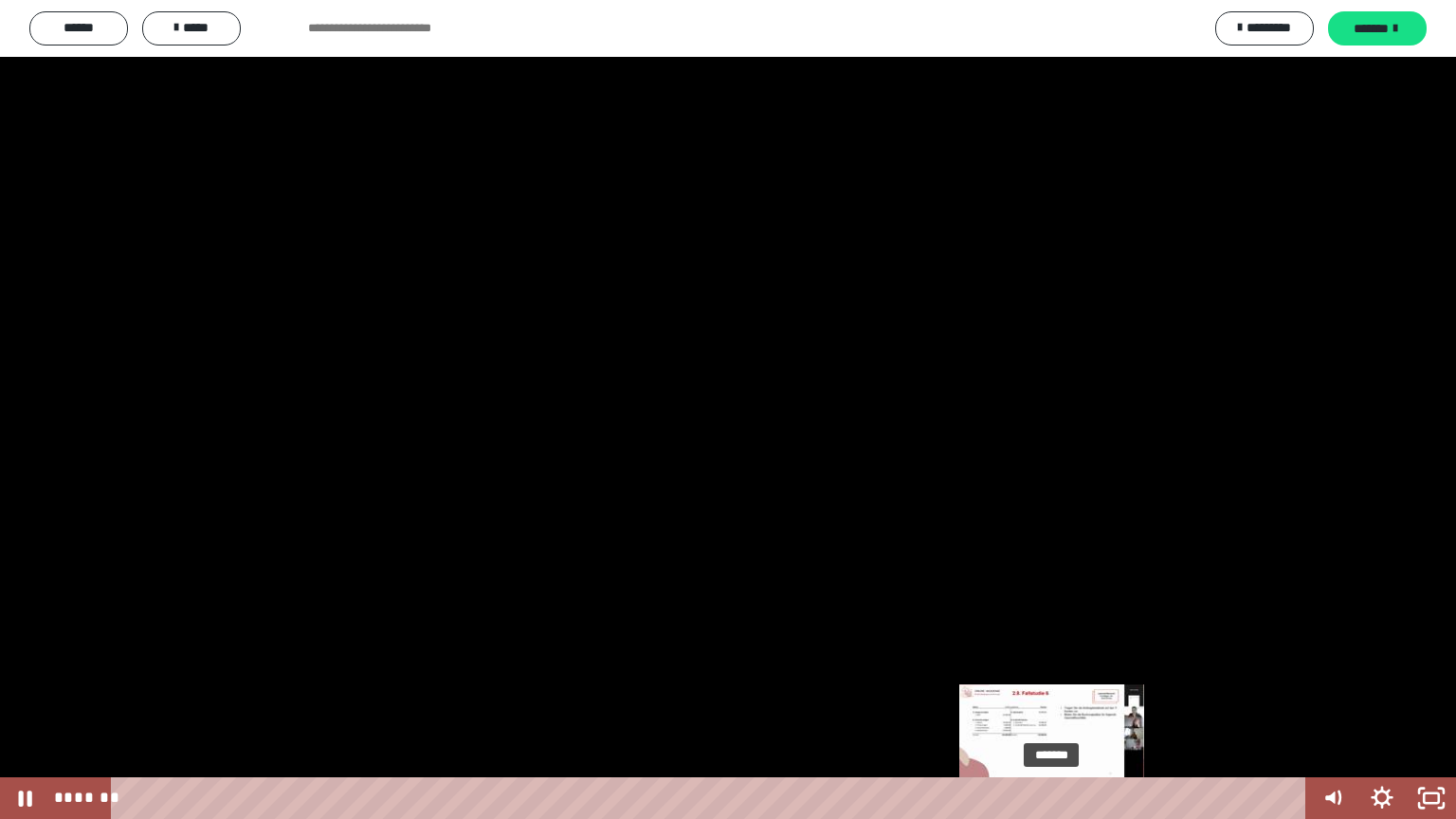 click on "*******" at bounding box center (712, 798) 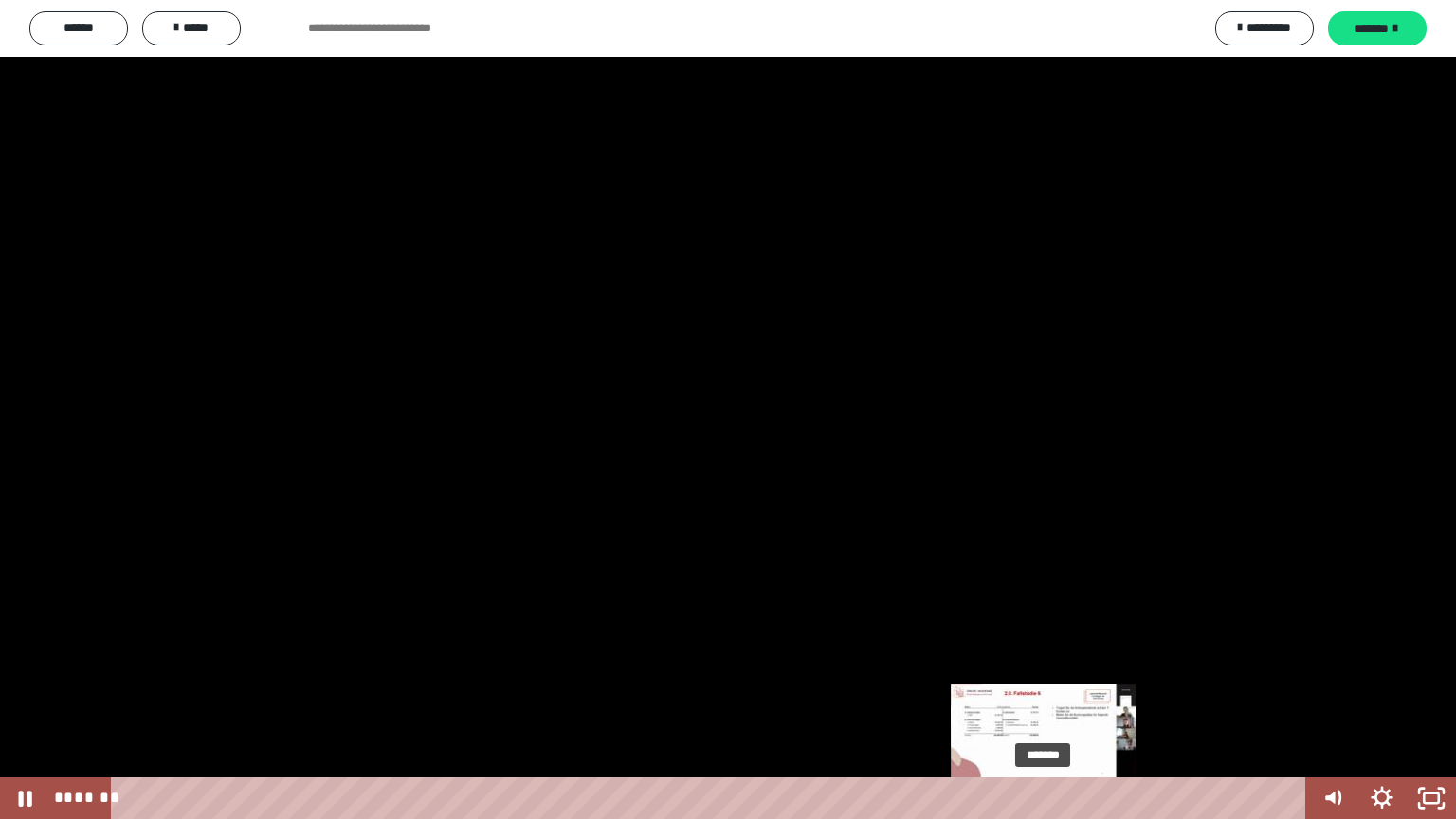 click on "*******" at bounding box center [712, 798] 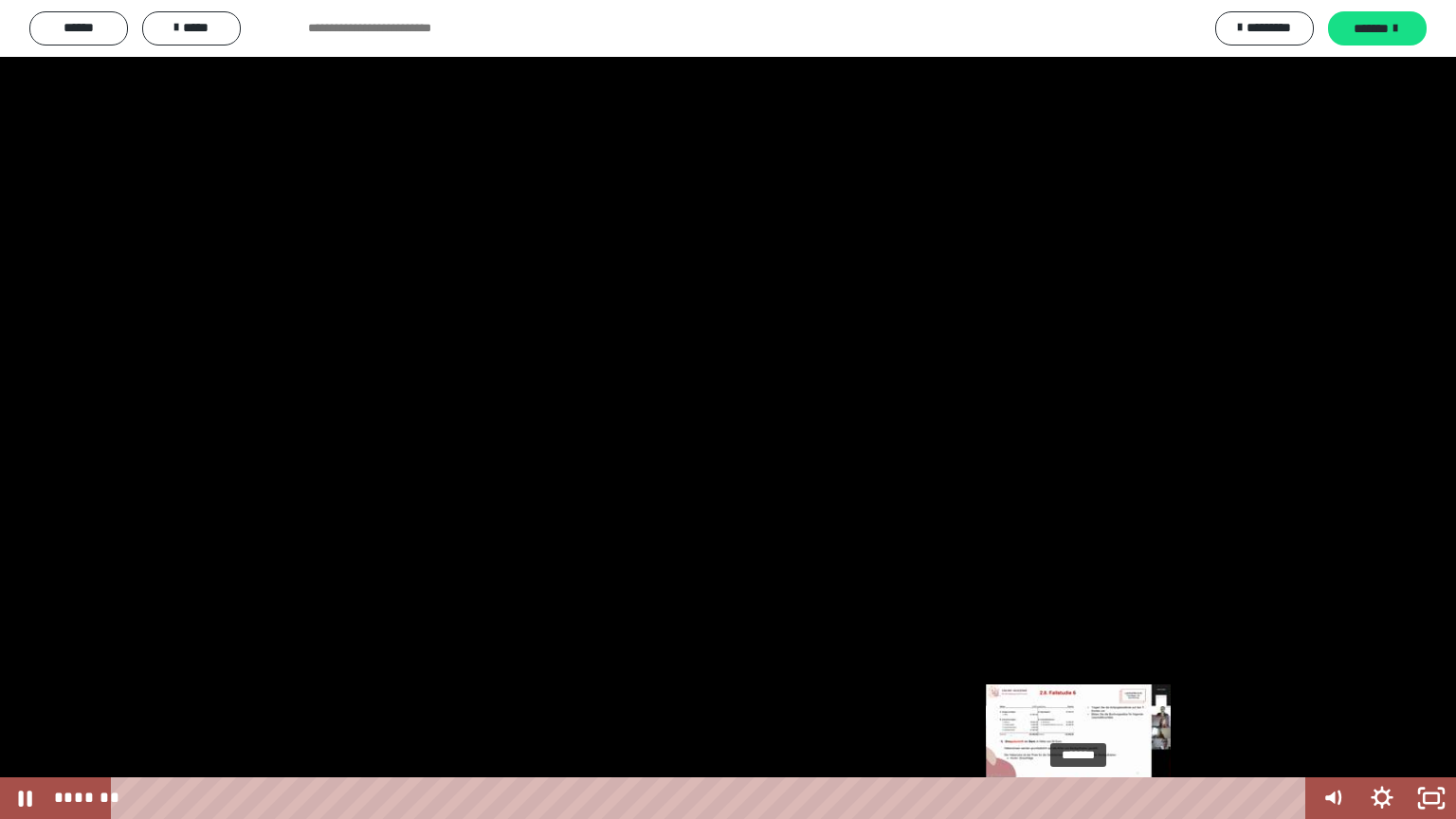 click on "*******" at bounding box center [712, 798] 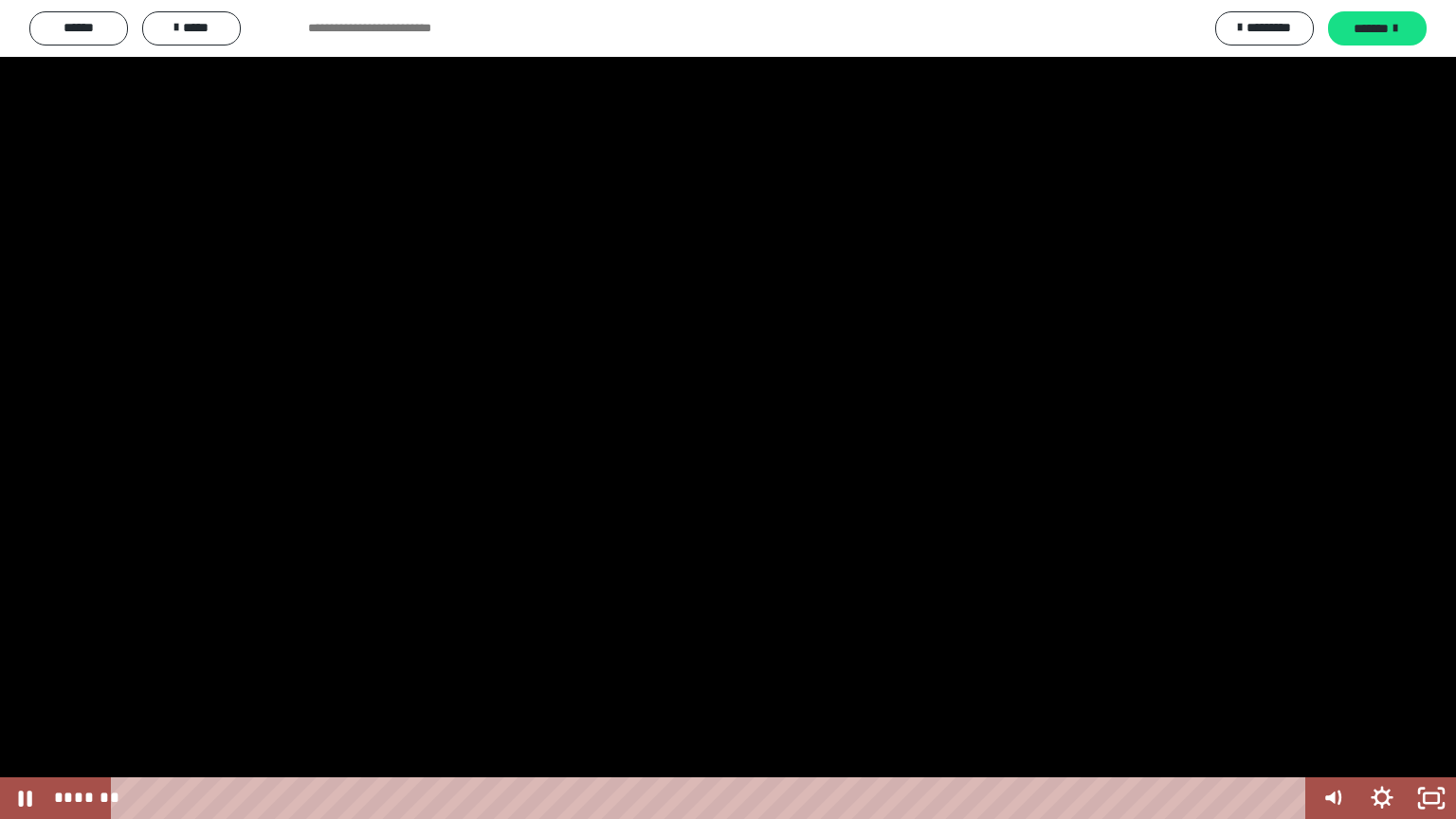 click at bounding box center (728, 410) 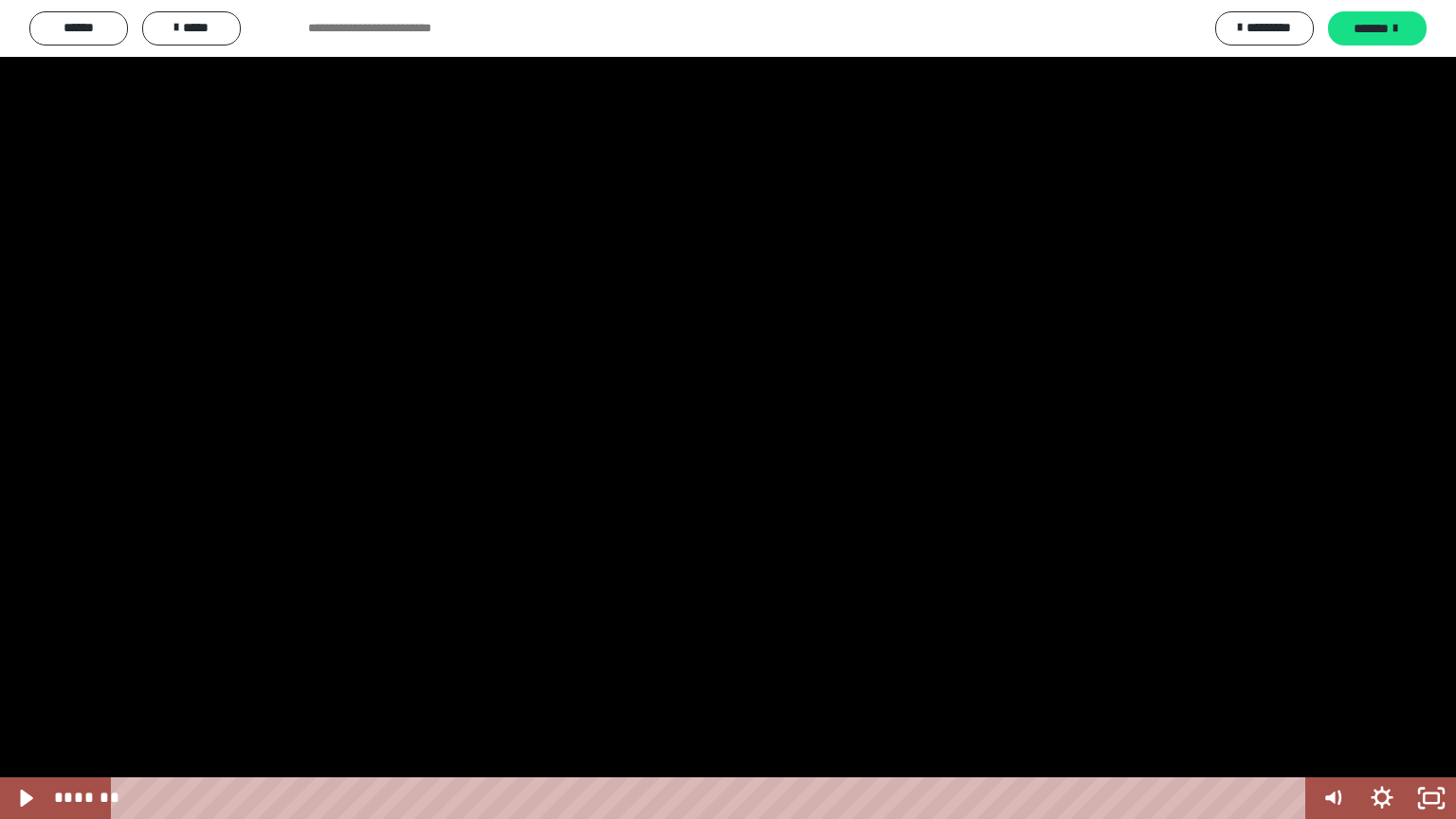 click at bounding box center (728, 410) 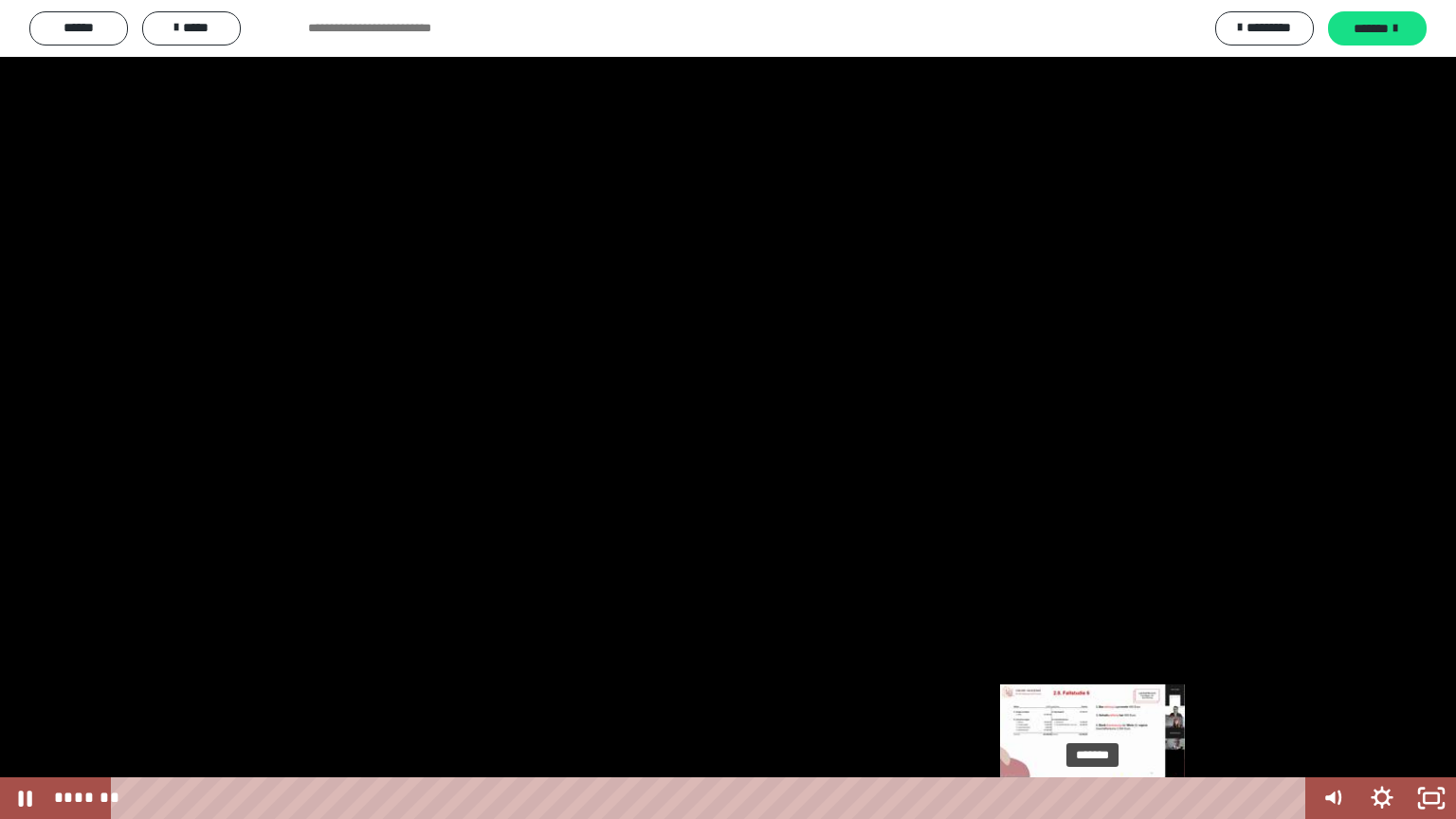 click on "*******" at bounding box center [712, 798] 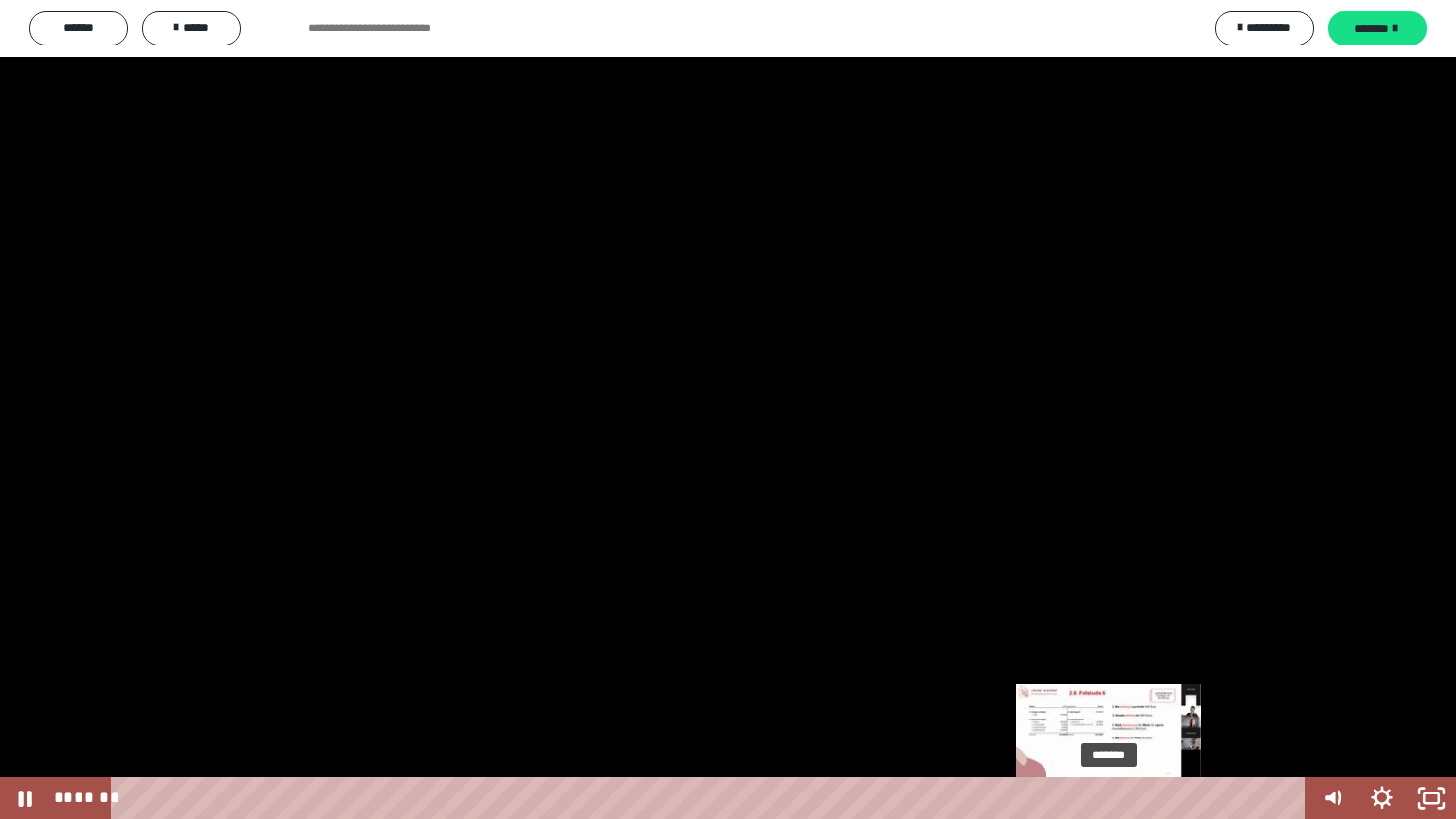 click on "*******" at bounding box center [712, 798] 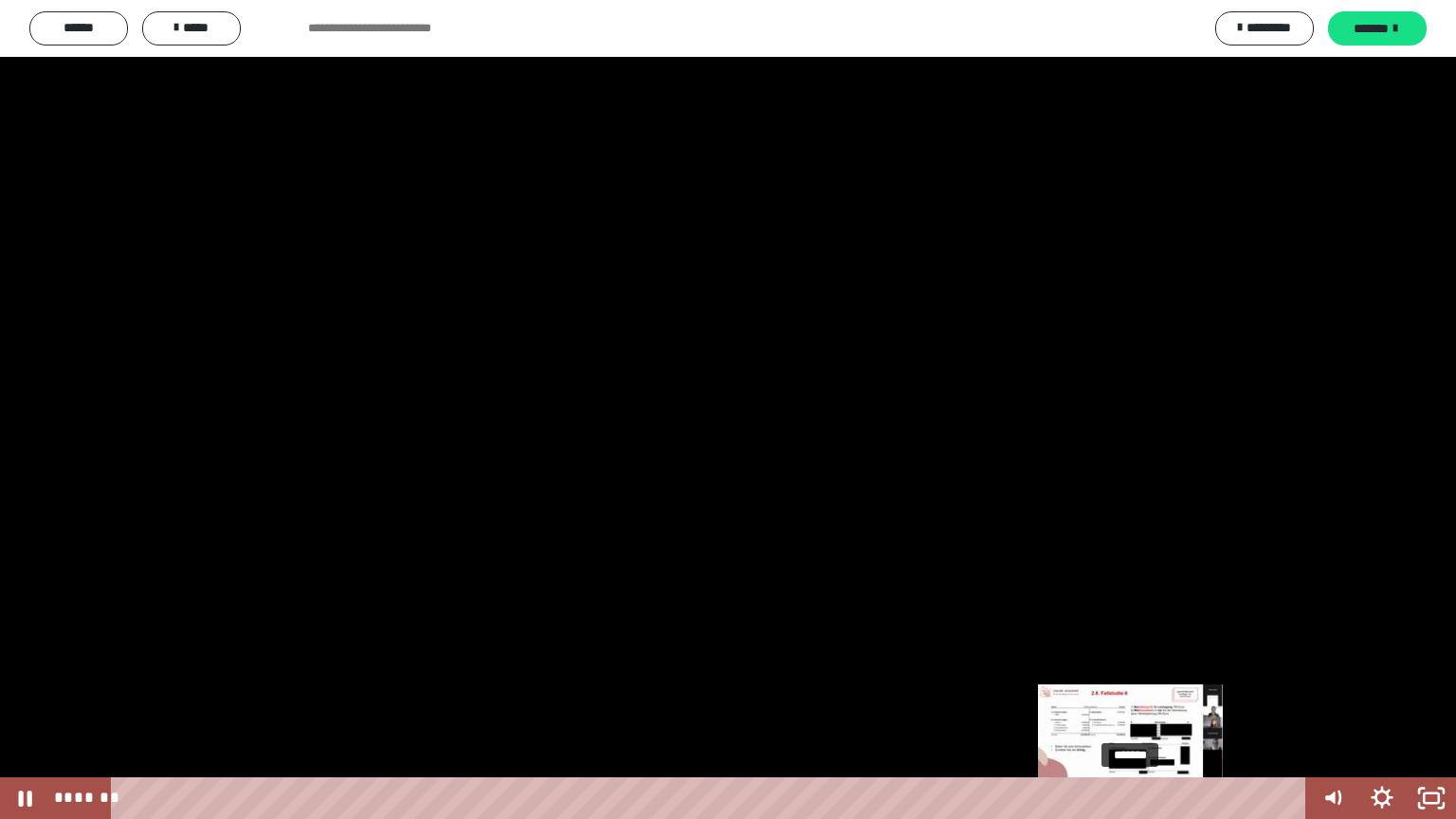 click on "*******" at bounding box center (712, 798) 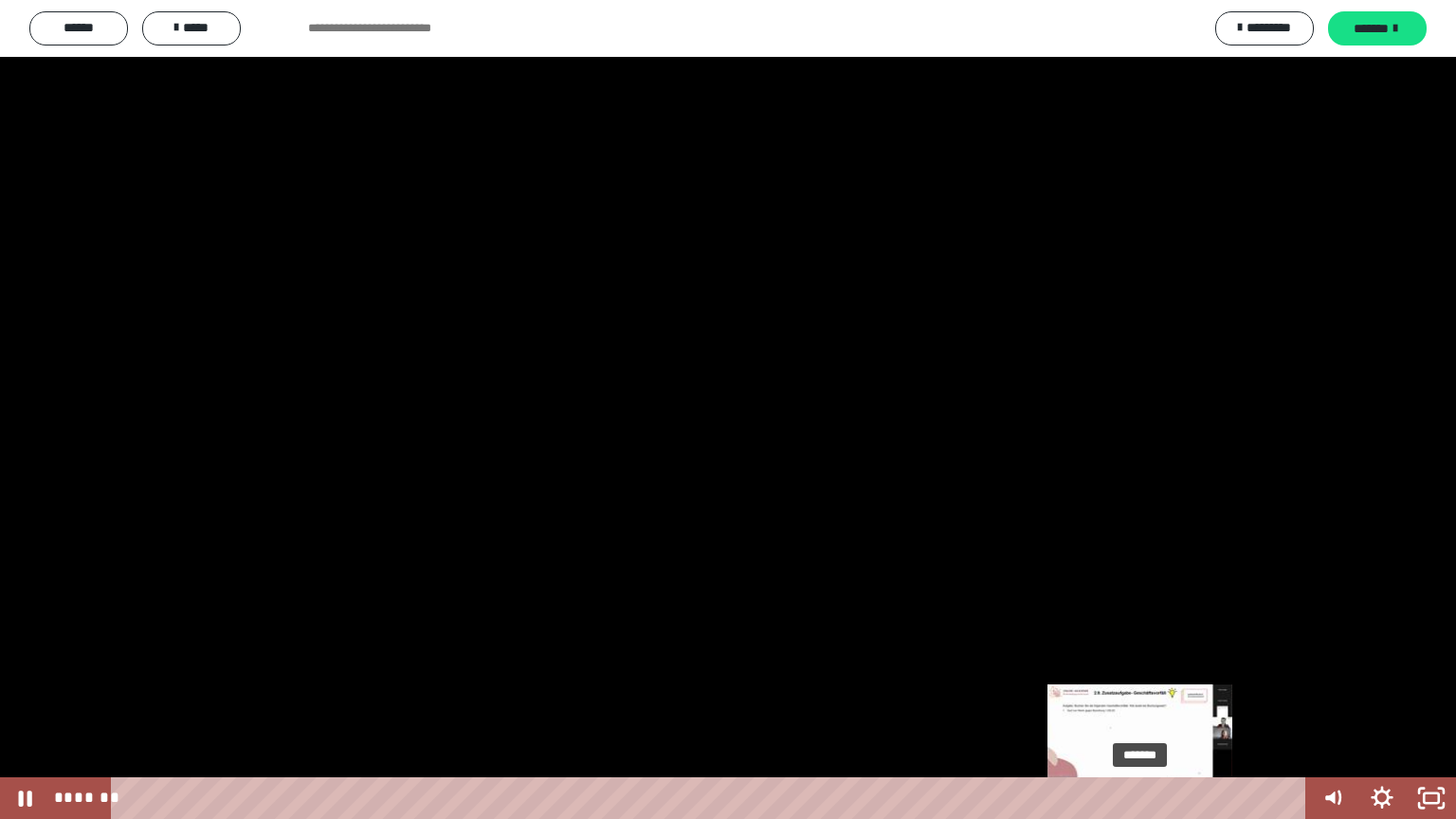 click on "*******" at bounding box center [712, 798] 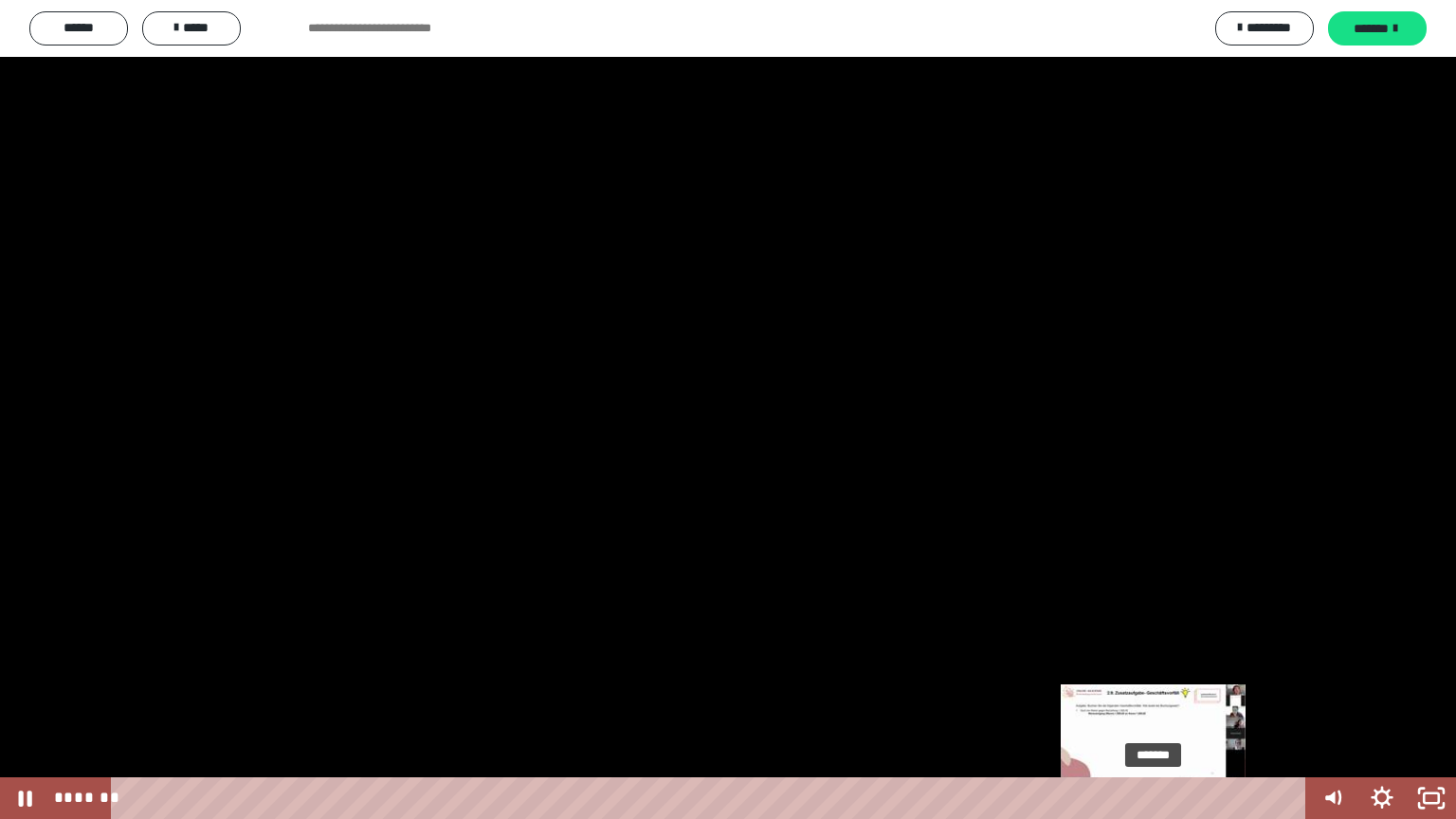 click on "*******" at bounding box center [712, 798] 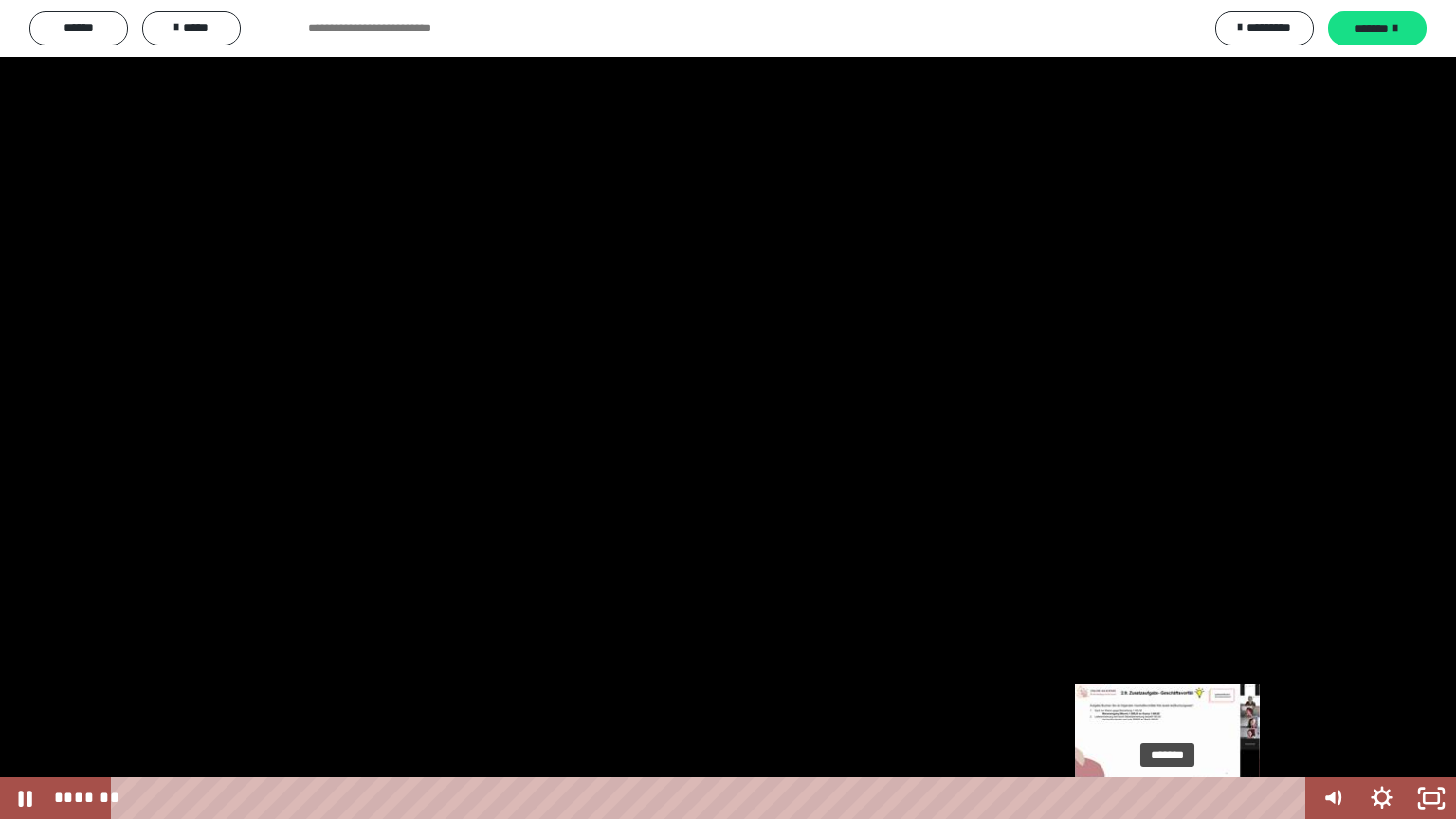 click on "*******" at bounding box center (712, 798) 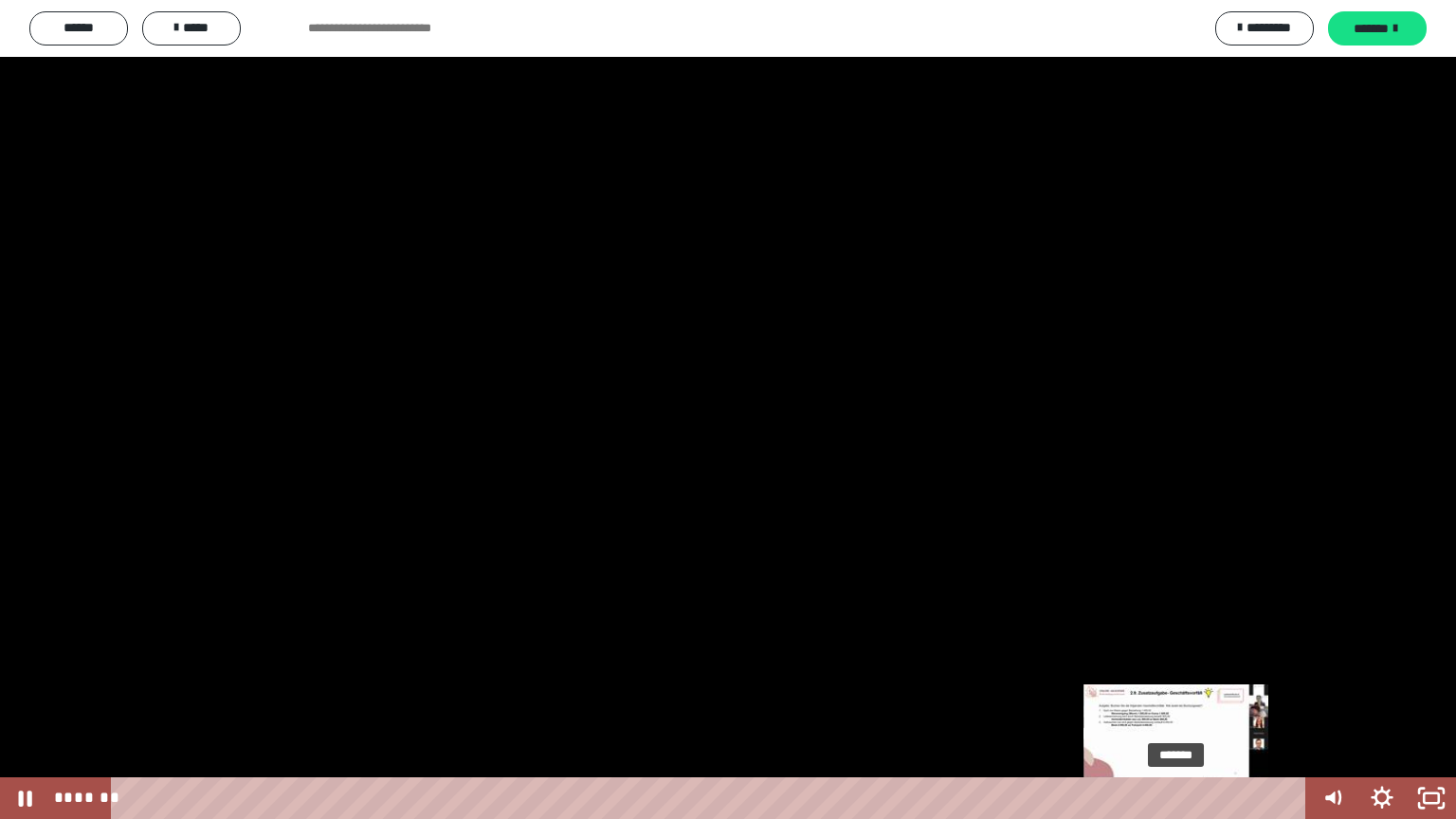 click on "*******" at bounding box center [712, 798] 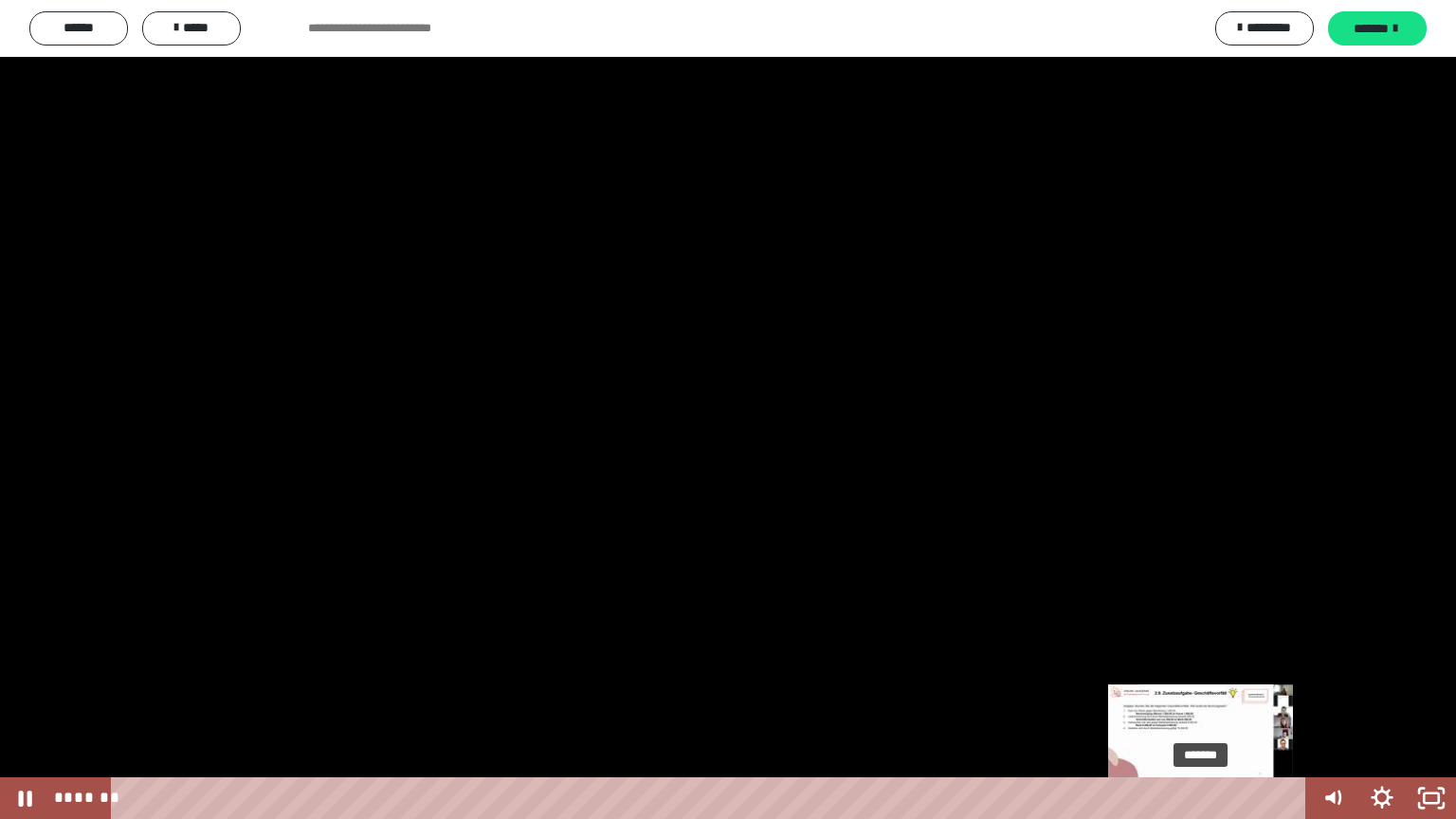 click on "*******" at bounding box center [712, 798] 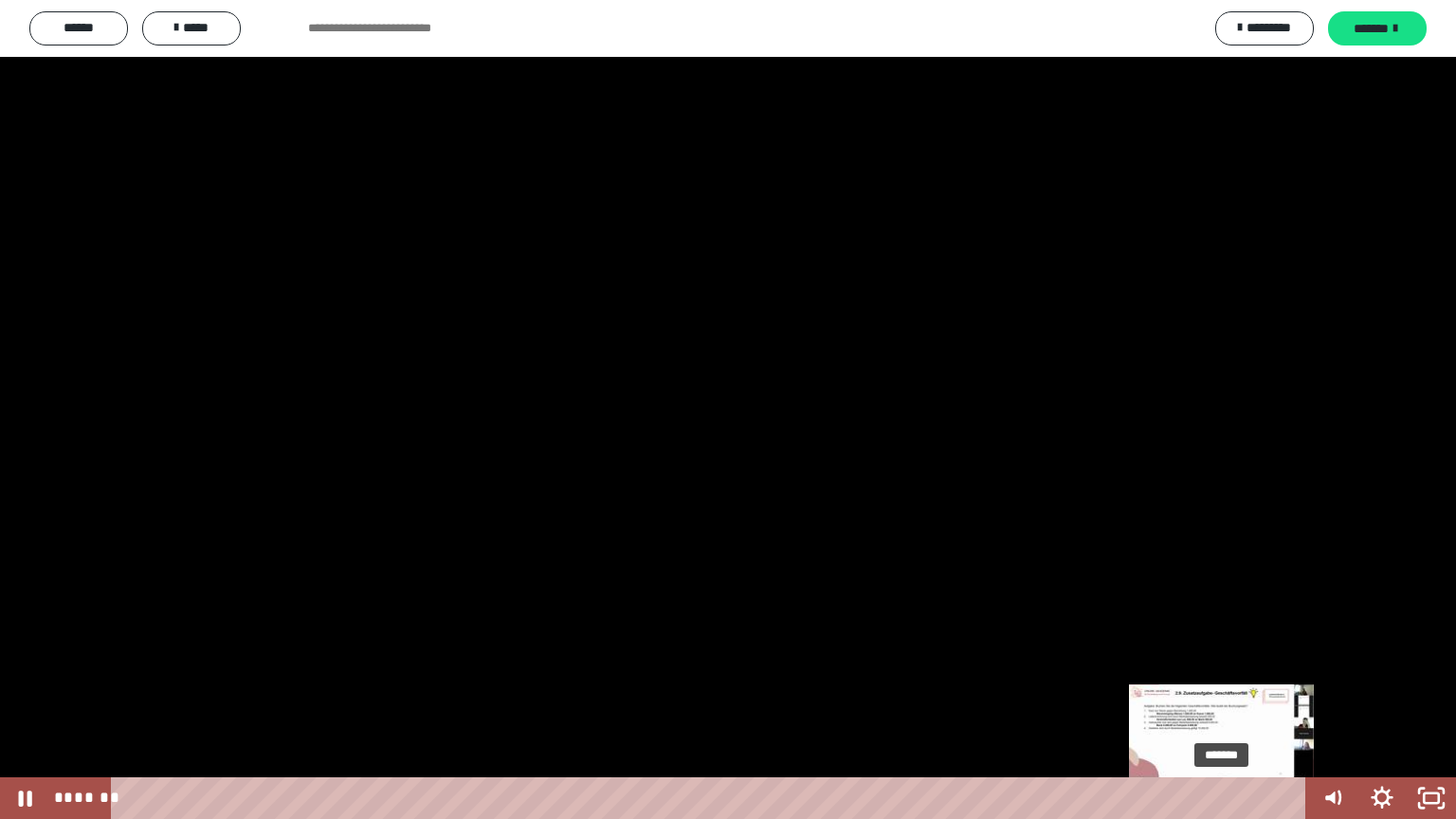click on "*******" at bounding box center [712, 798] 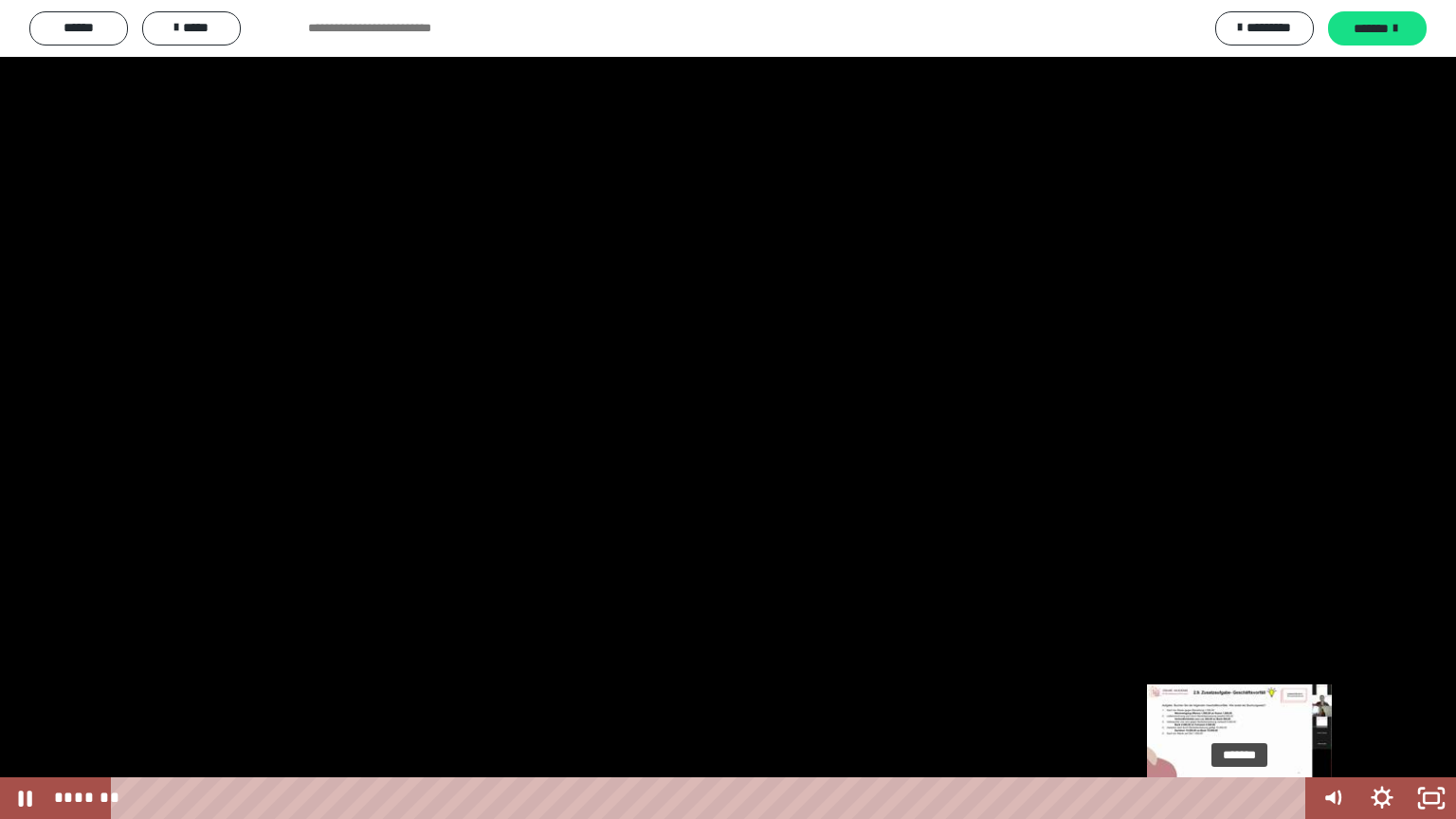 click on "*******" at bounding box center [712, 798] 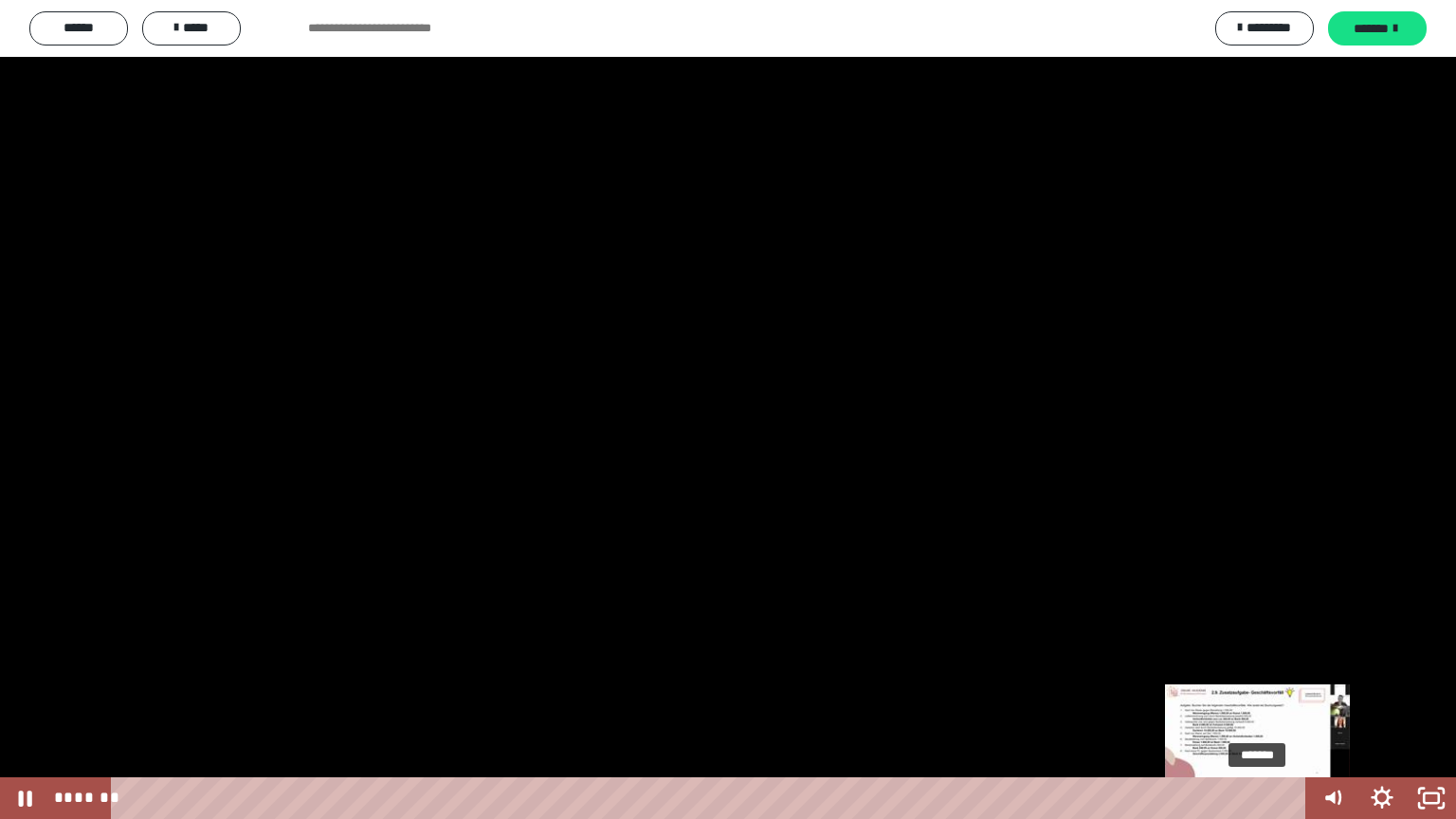 click on "*******" at bounding box center (712, 798) 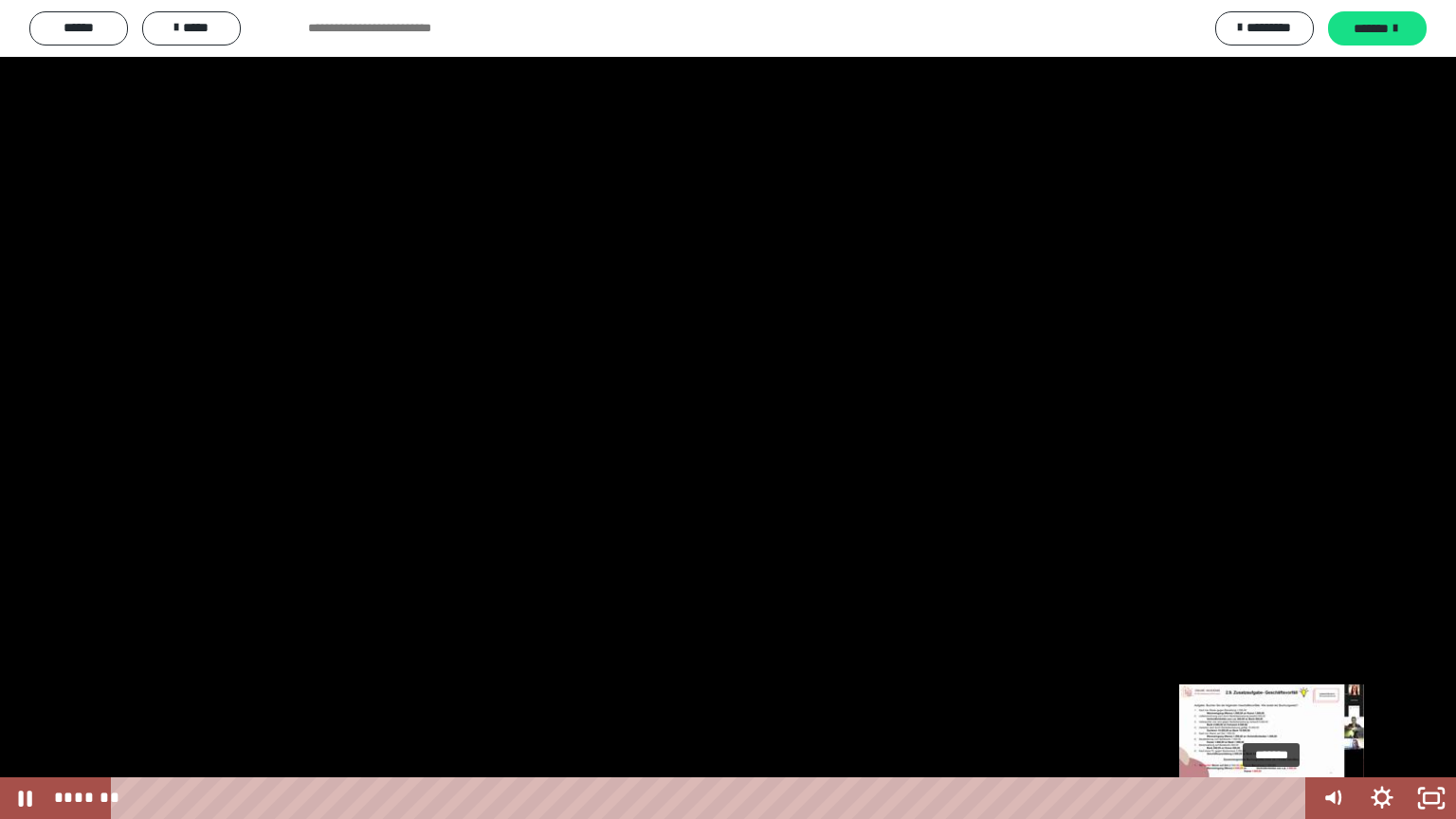 click on "*******" at bounding box center [712, 798] 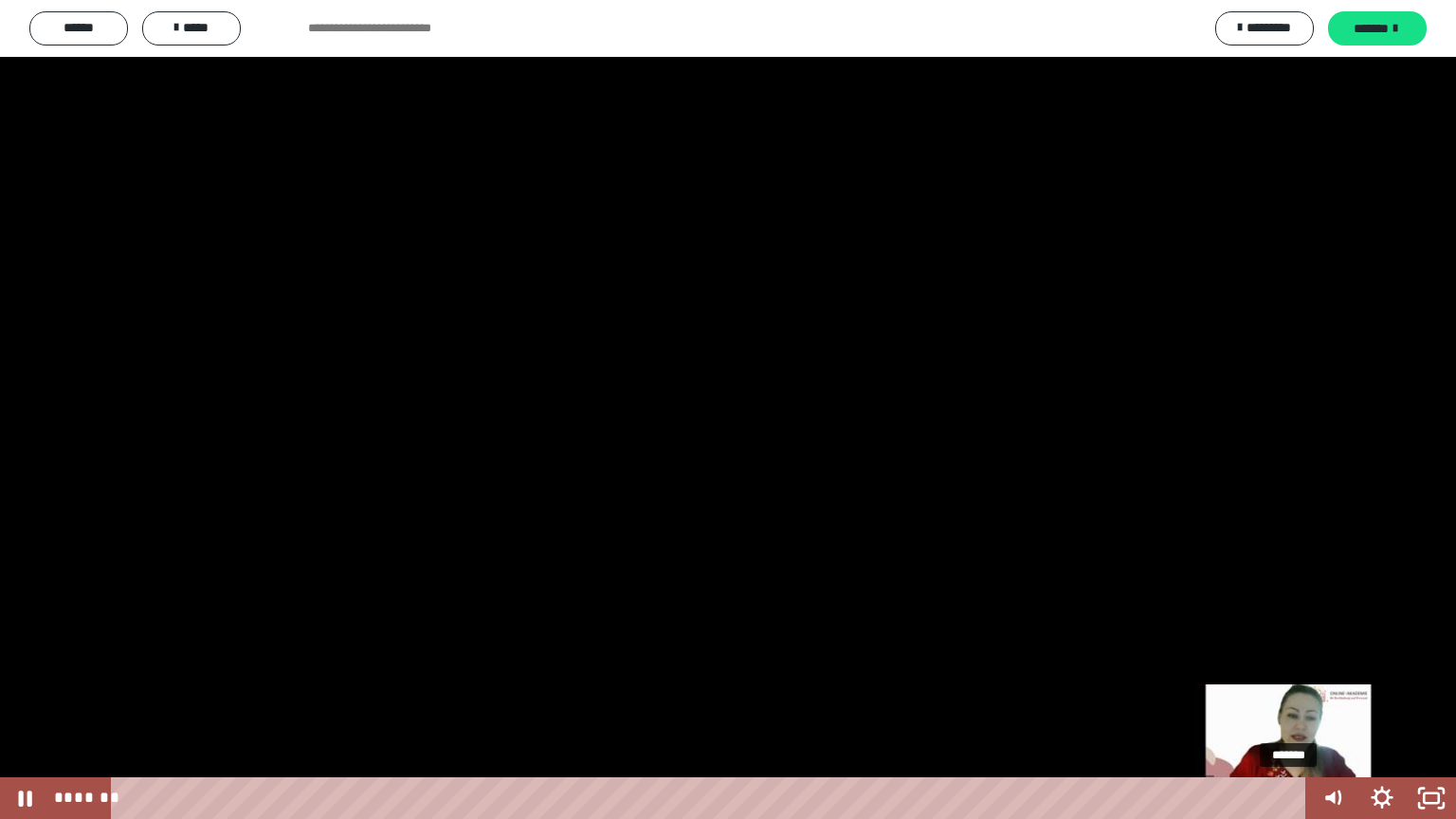 click on "*******" at bounding box center (712, 798) 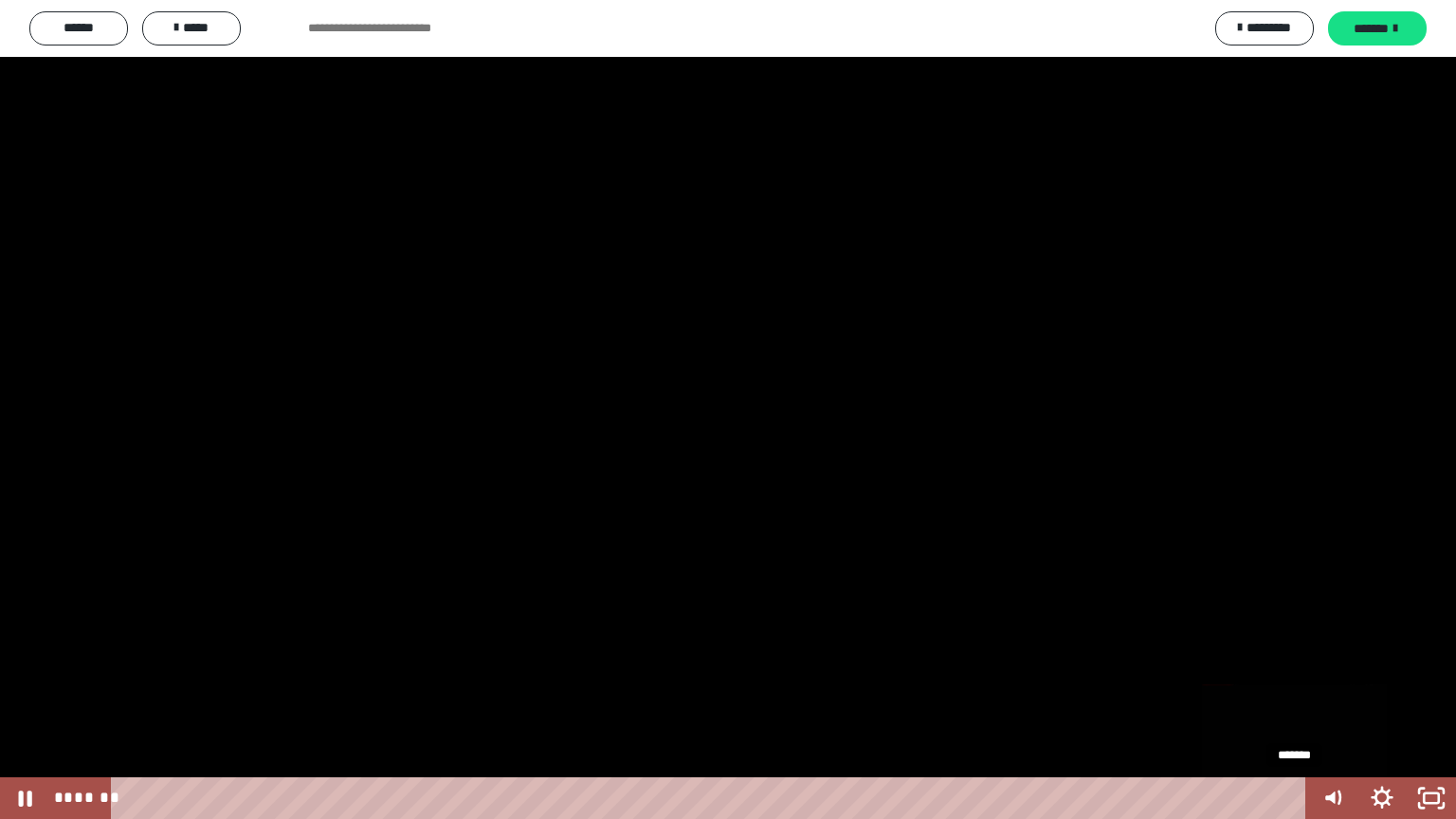 click on "*******" at bounding box center [712, 798] 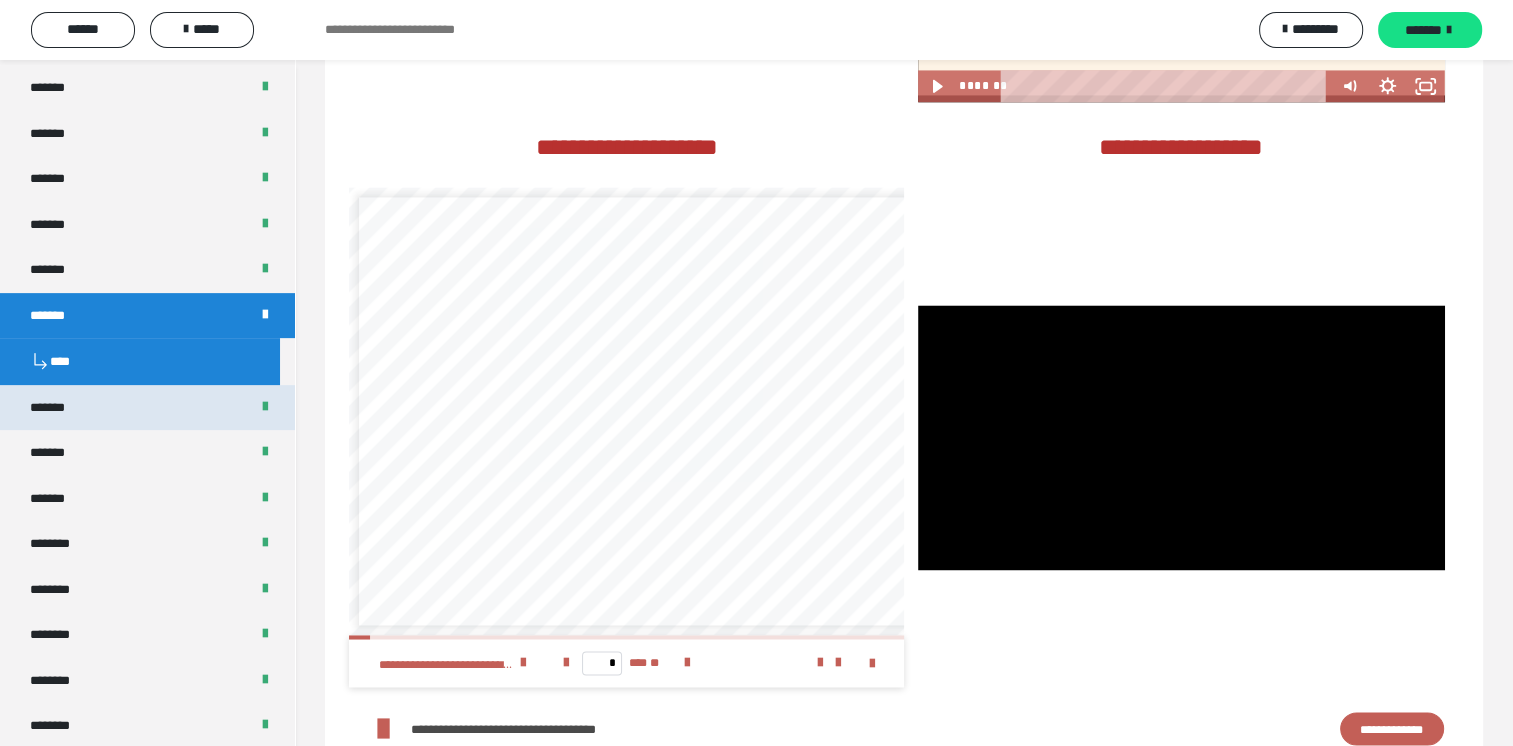 click on "*******" at bounding box center (58, 408) 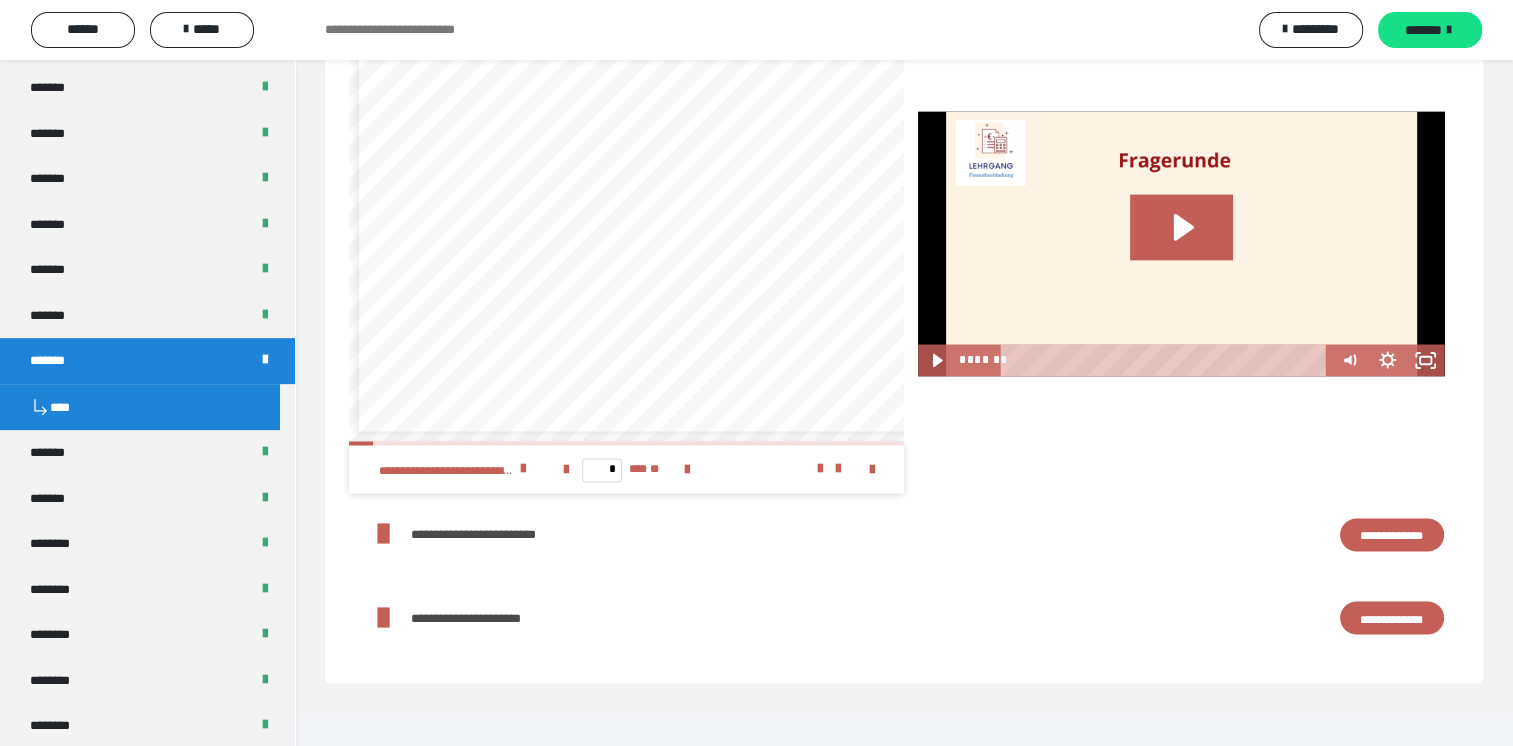 scroll, scrollTop: 3229, scrollLeft: 0, axis: vertical 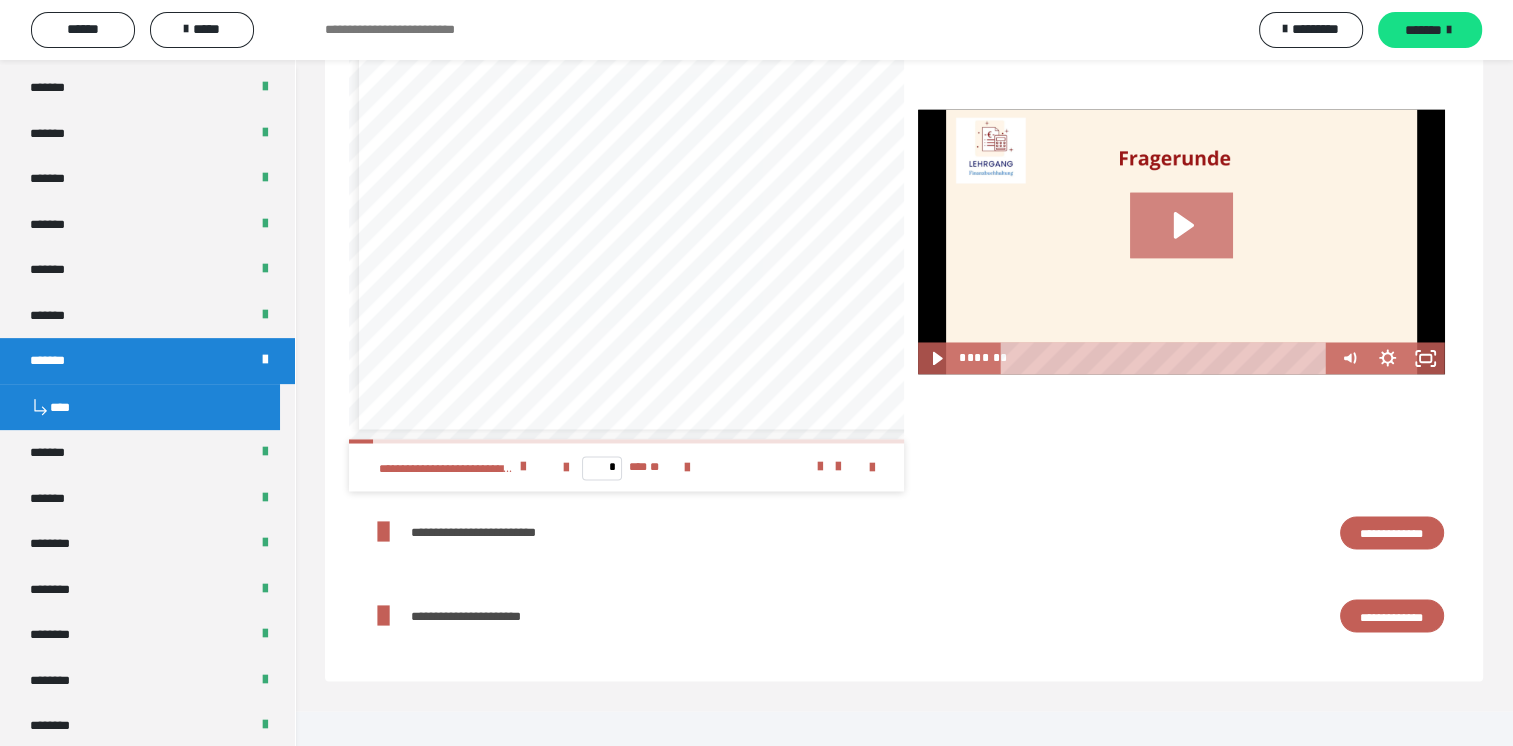 click 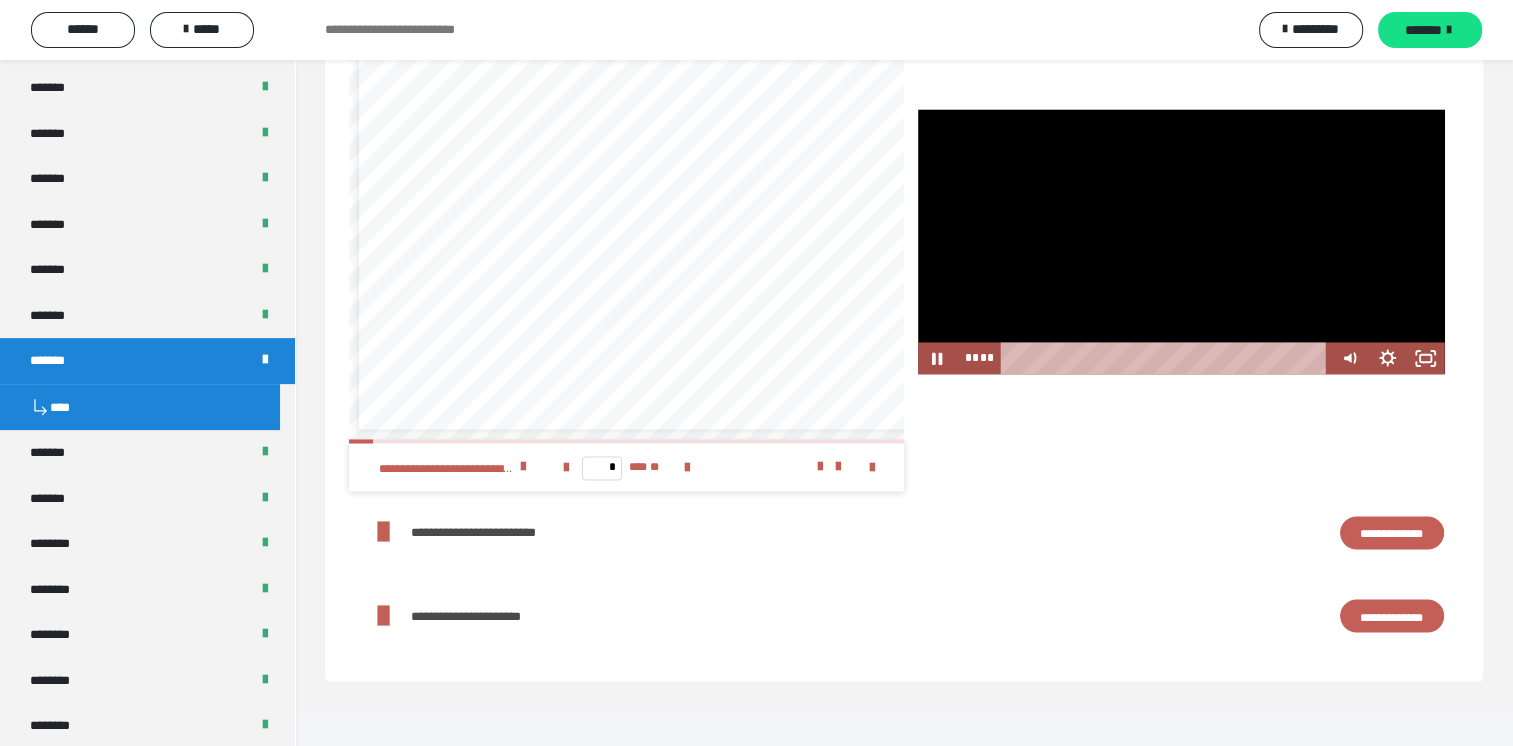click at bounding box center (1181, 241) 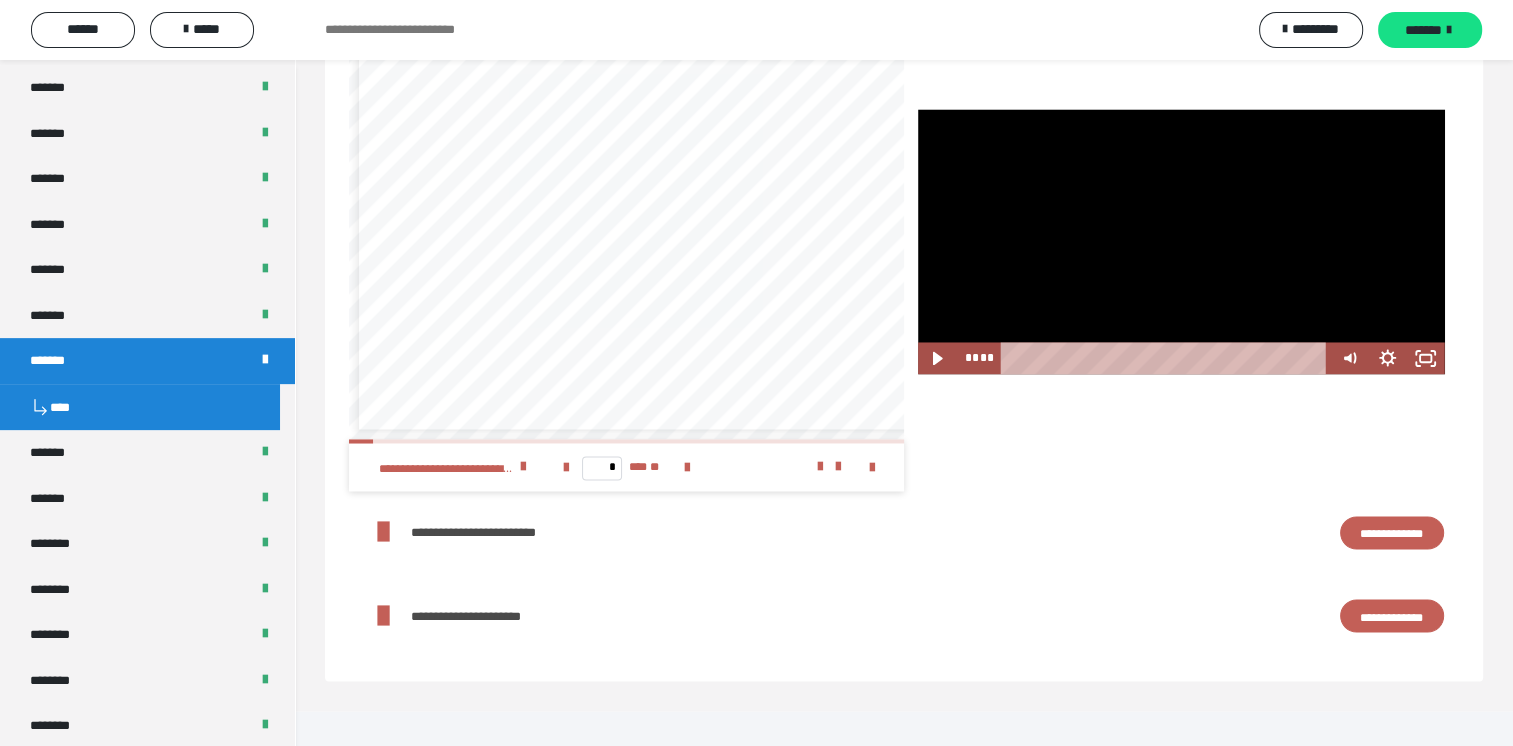click at bounding box center (1181, 241) 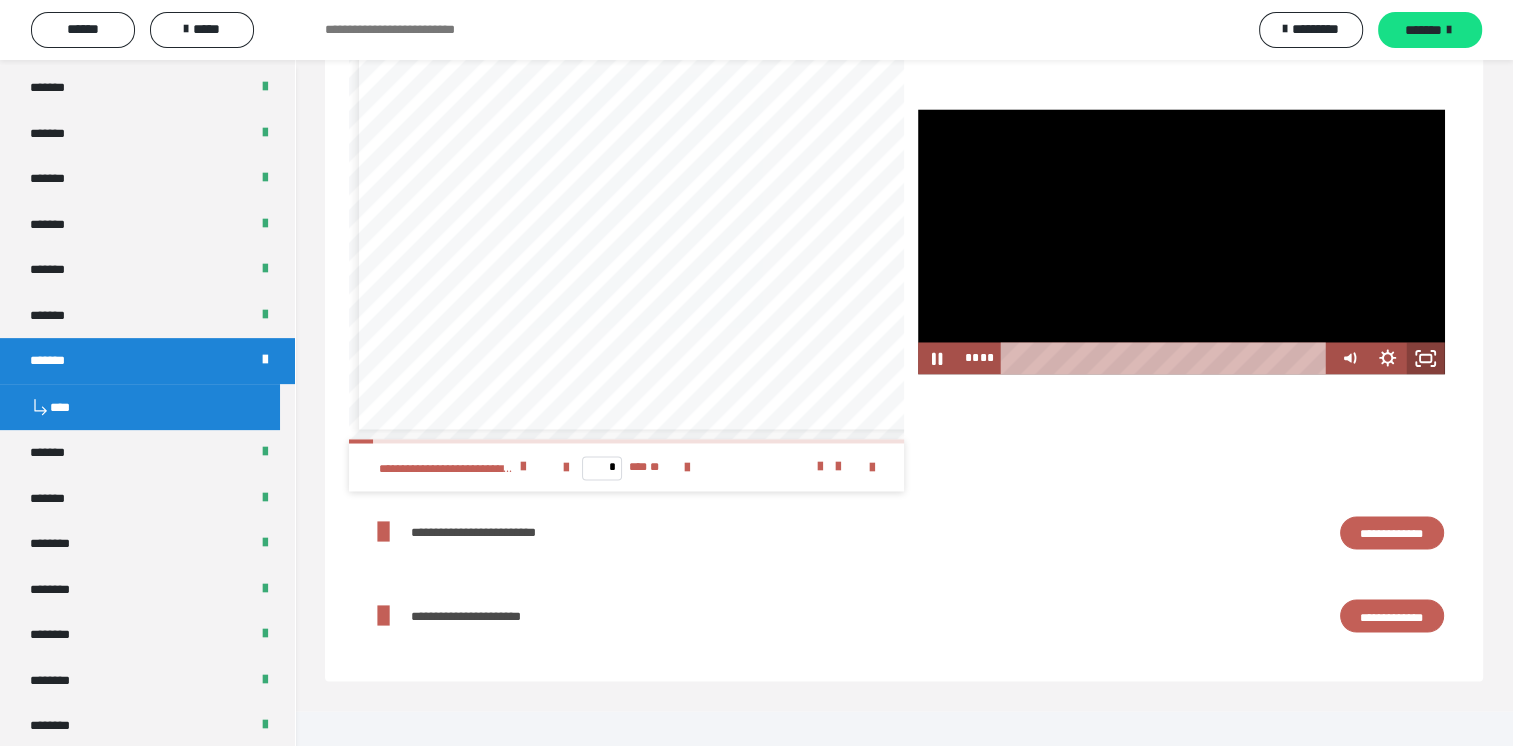 click 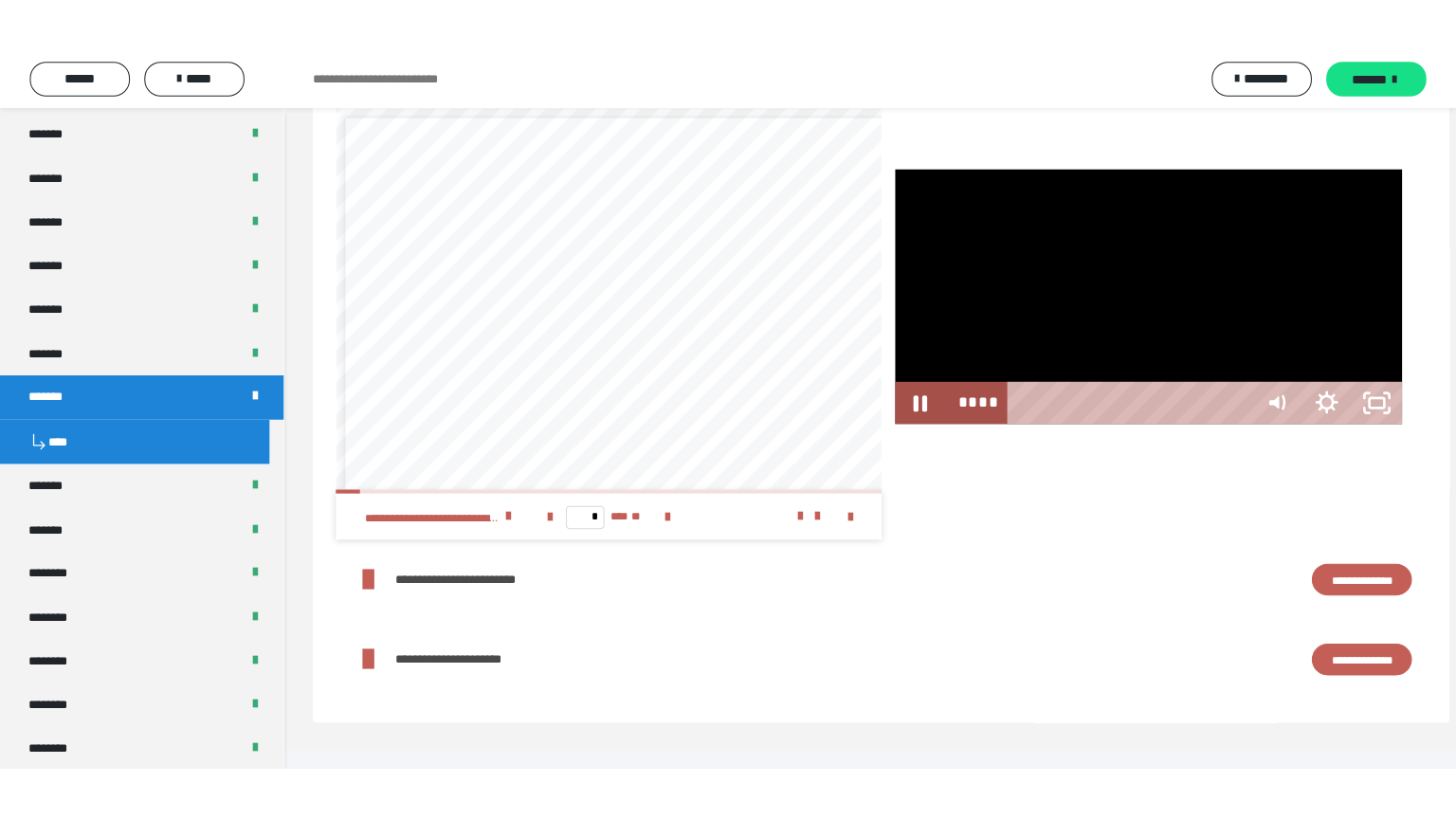 scroll, scrollTop: 2967, scrollLeft: 0, axis: vertical 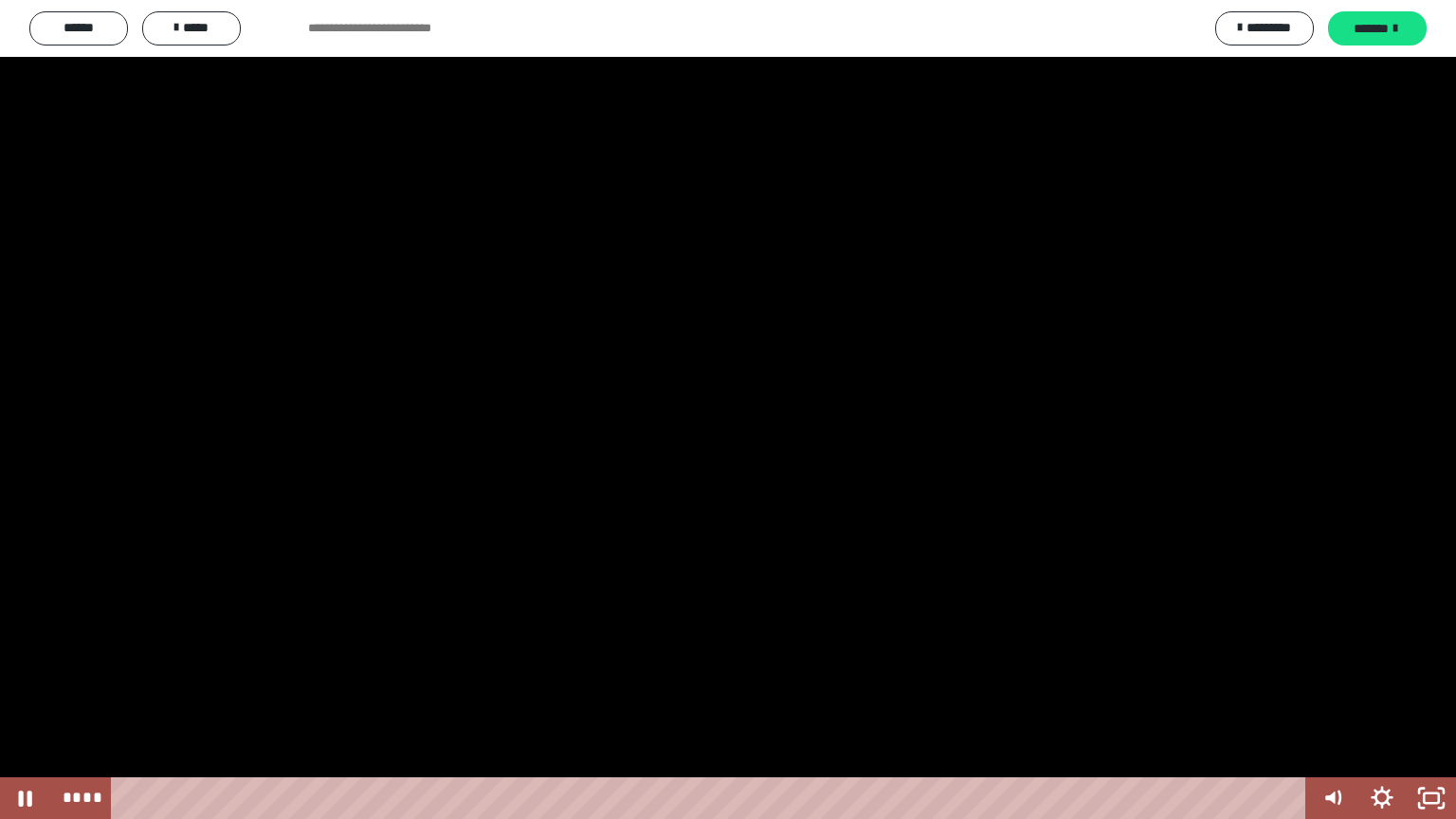 click at bounding box center (728, 410) 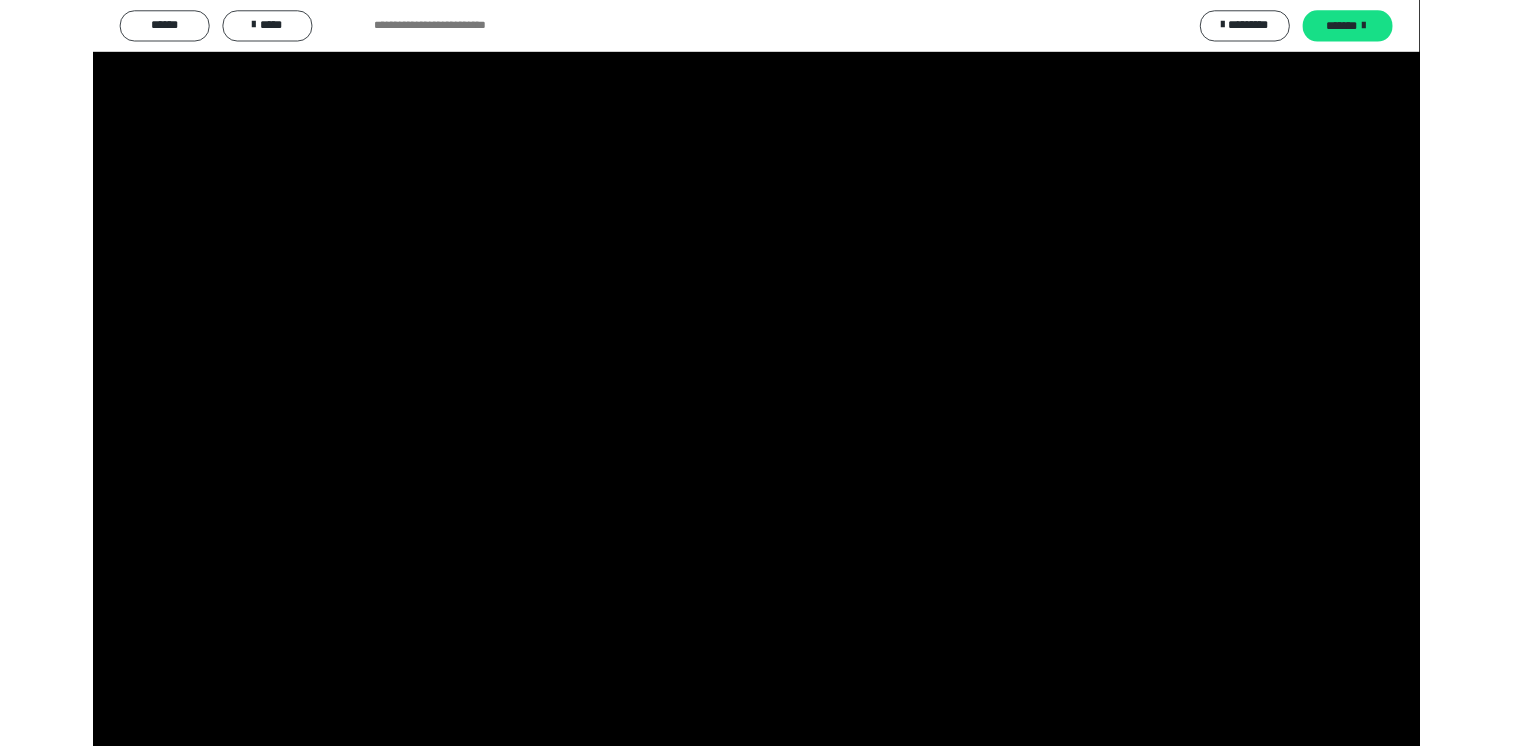 scroll, scrollTop: 3116, scrollLeft: 0, axis: vertical 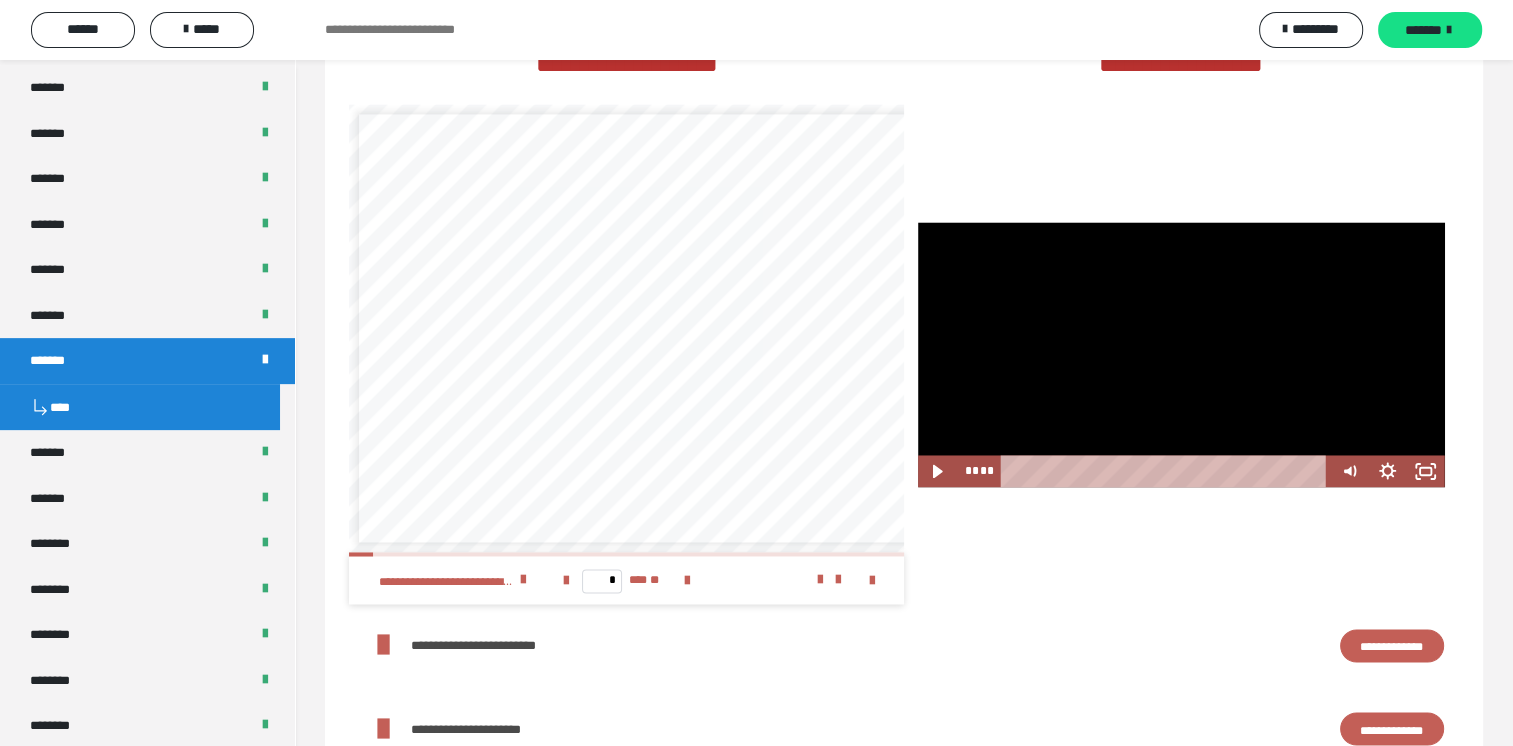 click at bounding box center (1181, 354) 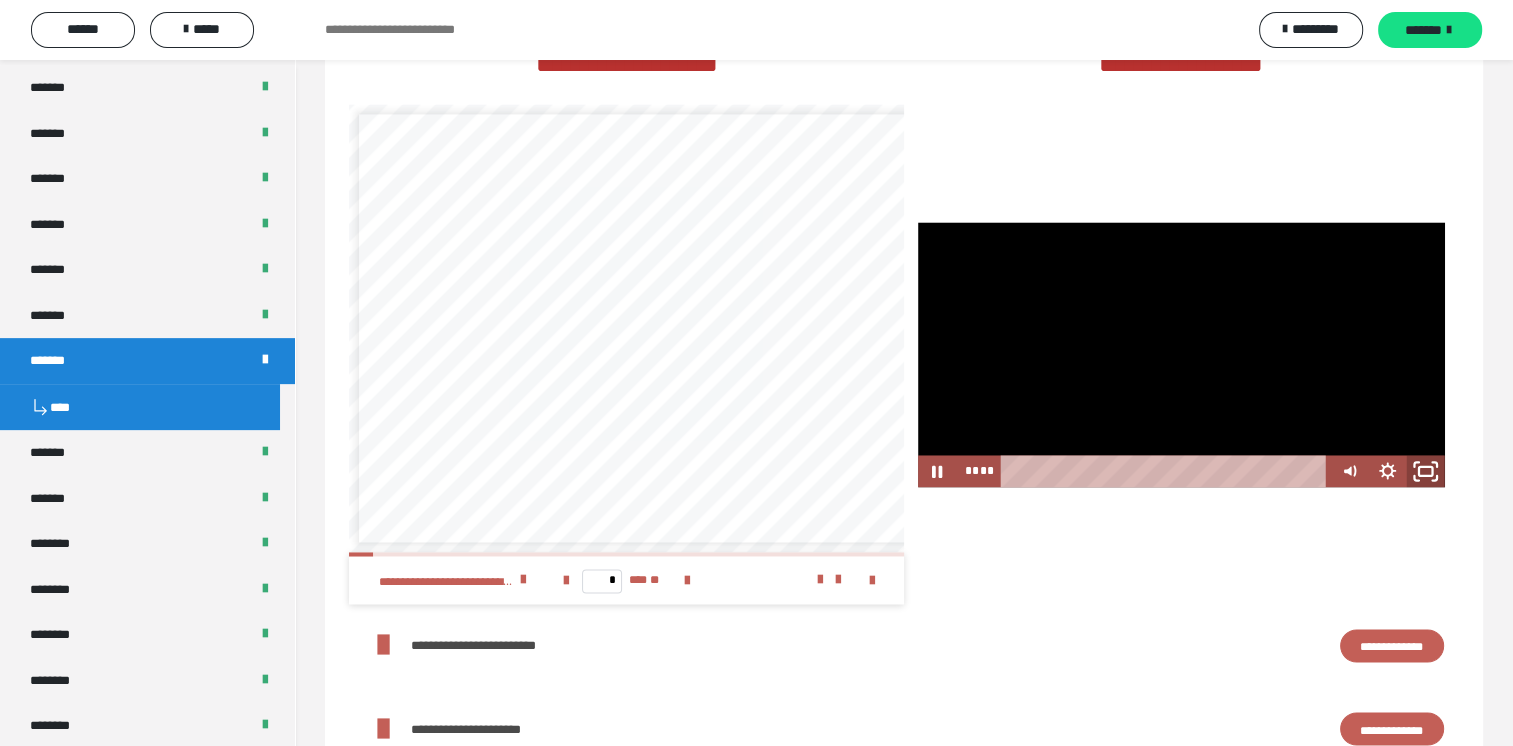 click 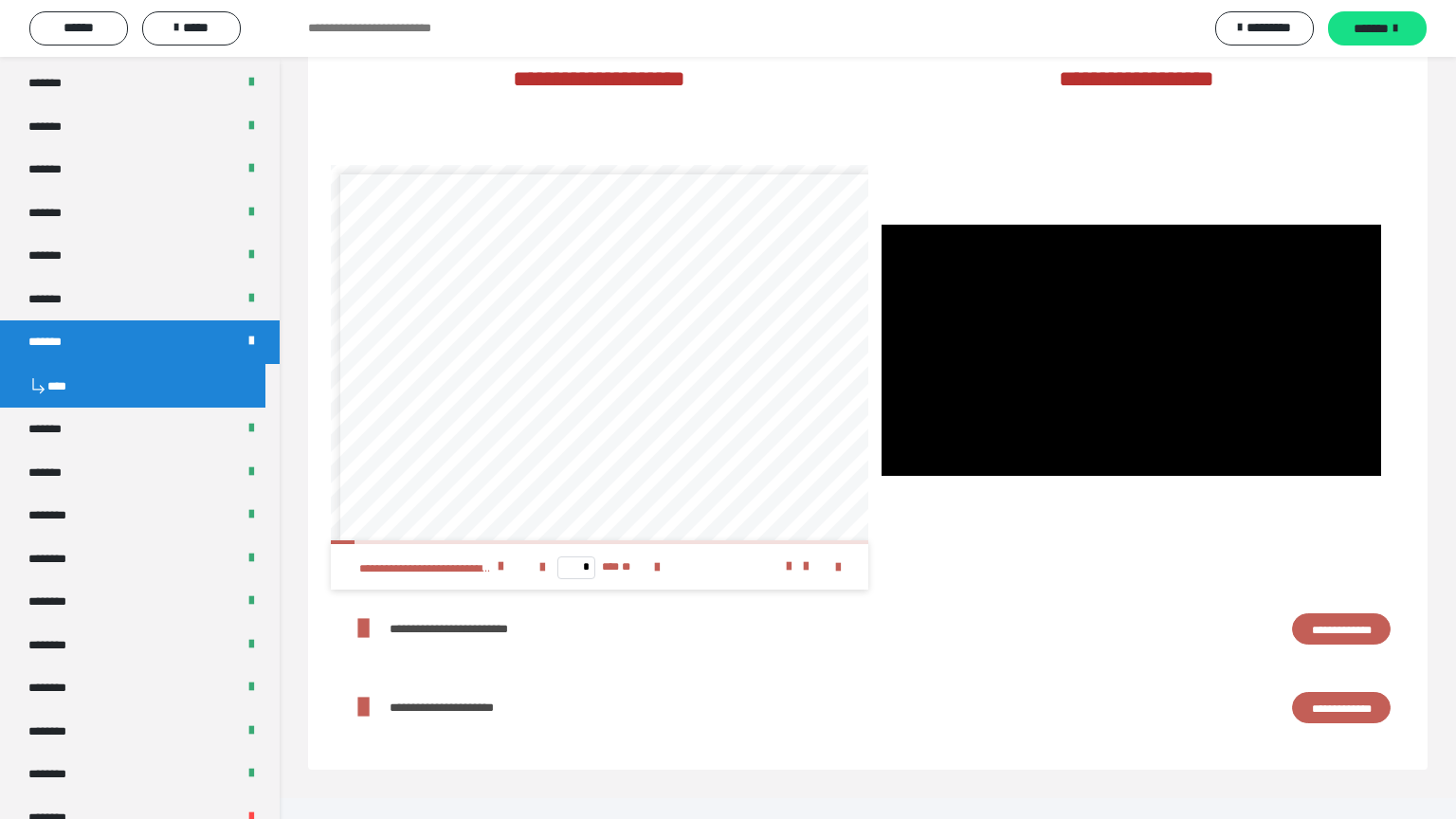 type 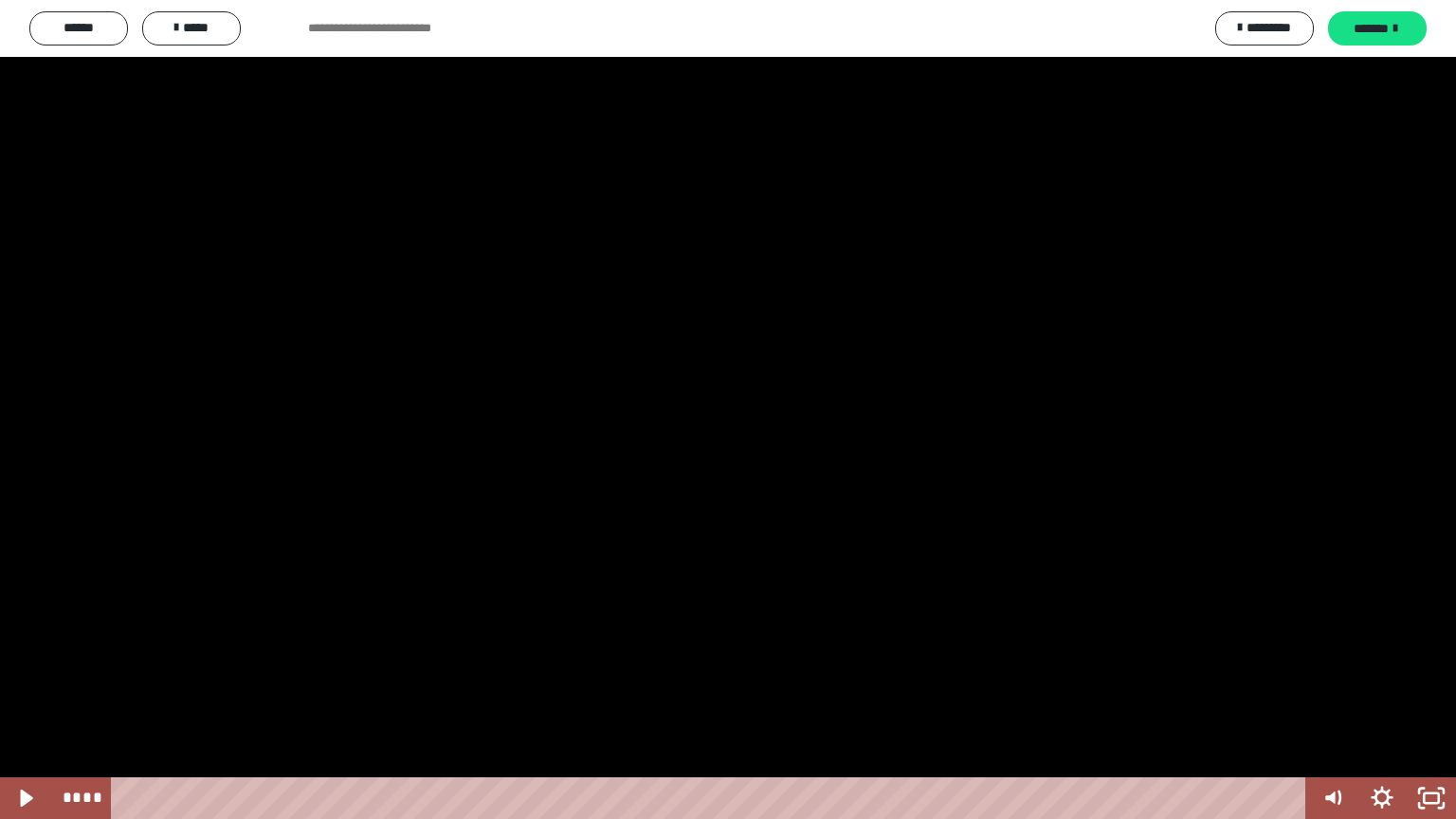 click at bounding box center [728, 410] 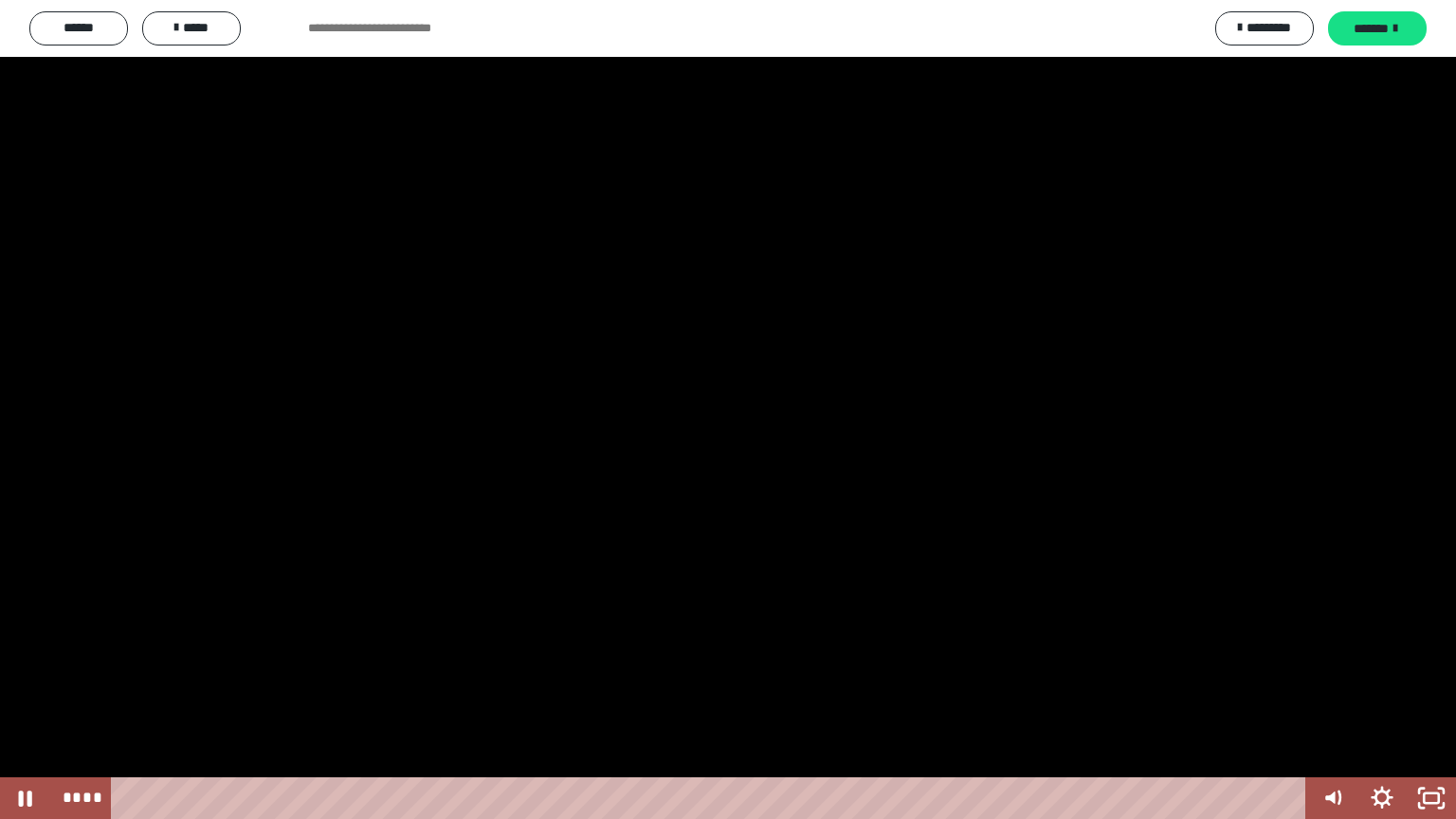 type 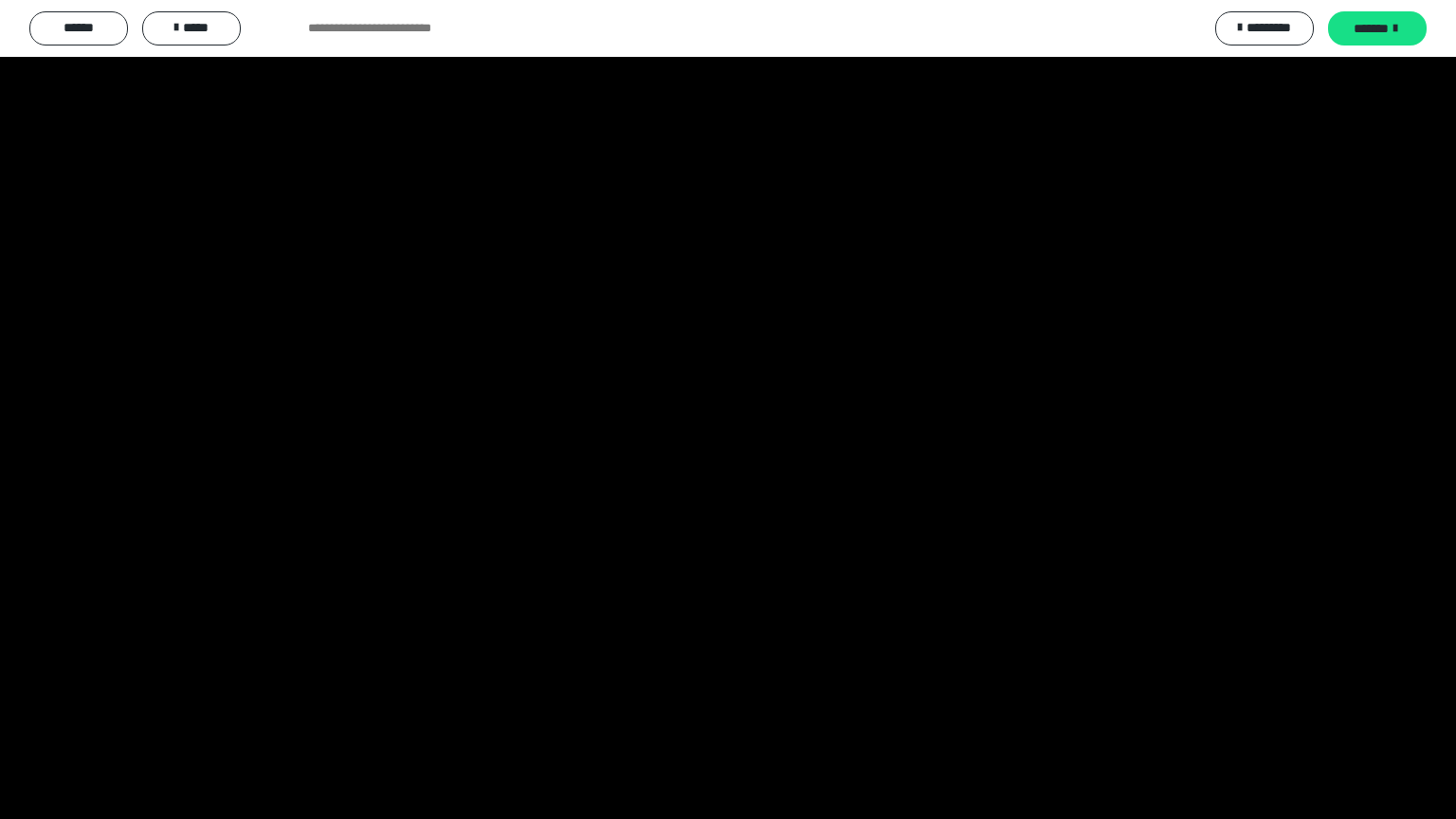 click at bounding box center (0, 0) 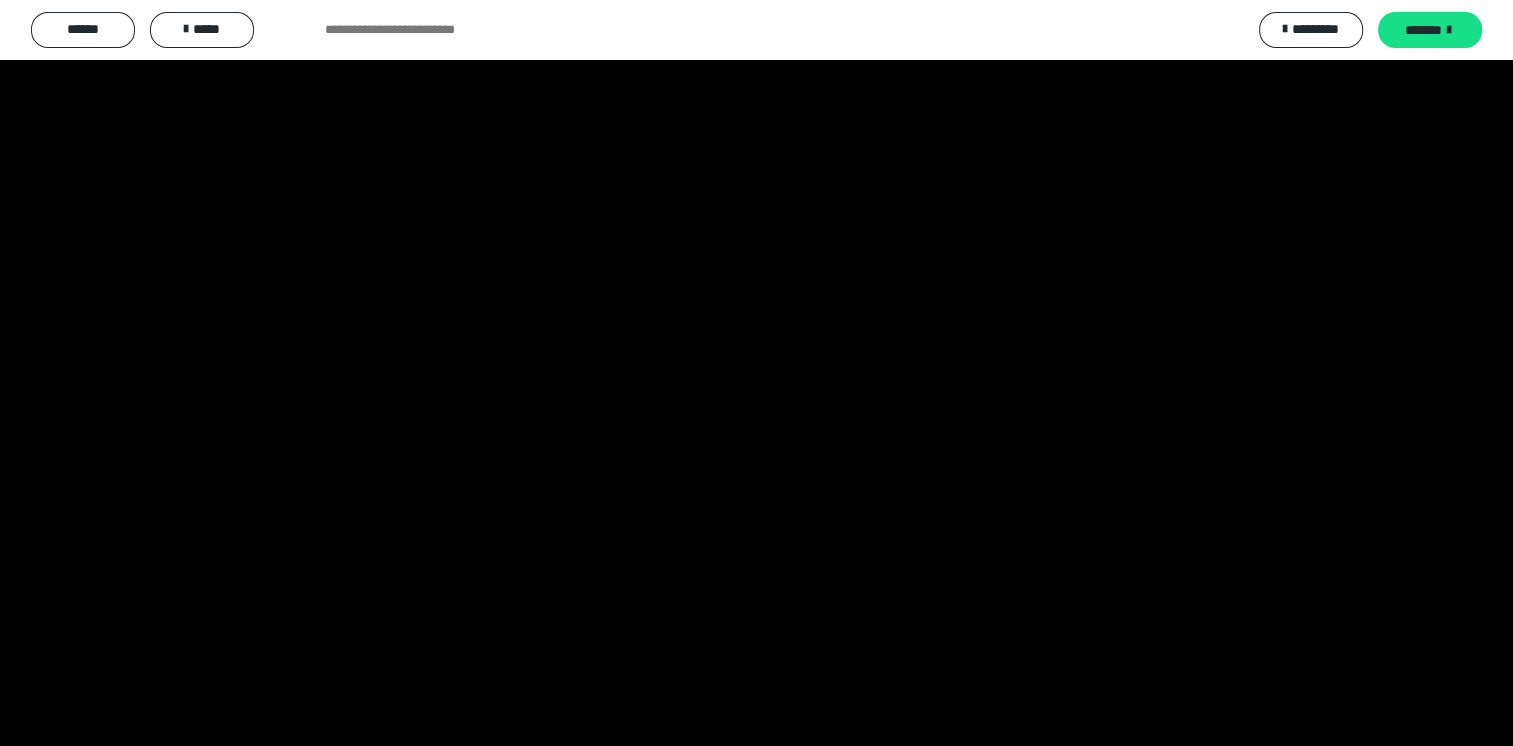 scroll, scrollTop: 3029, scrollLeft: 0, axis: vertical 